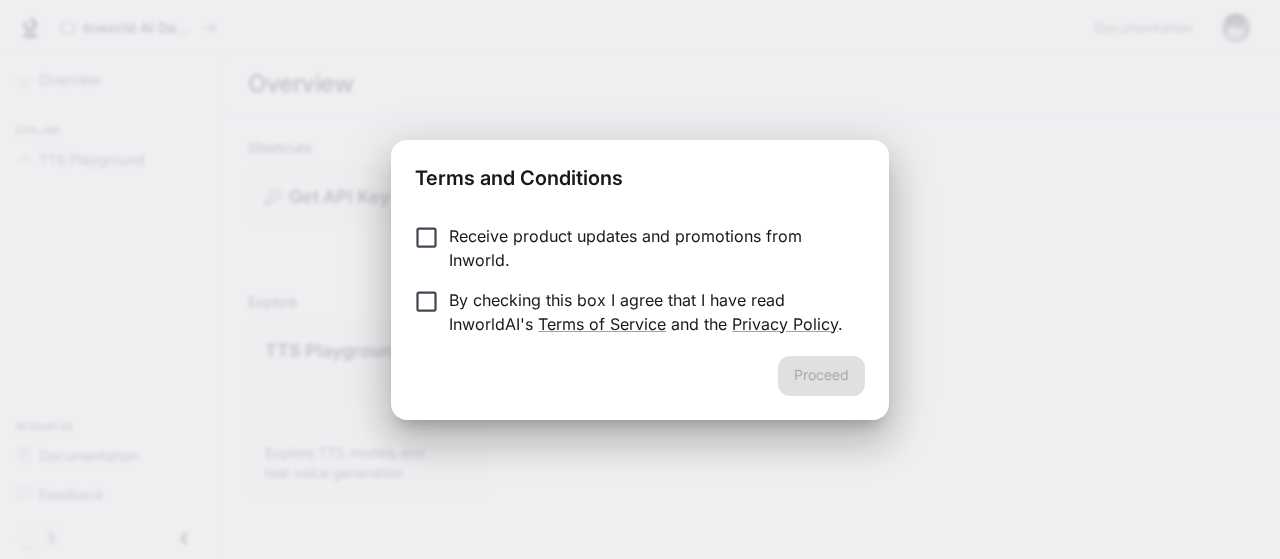 scroll, scrollTop: 0, scrollLeft: 0, axis: both 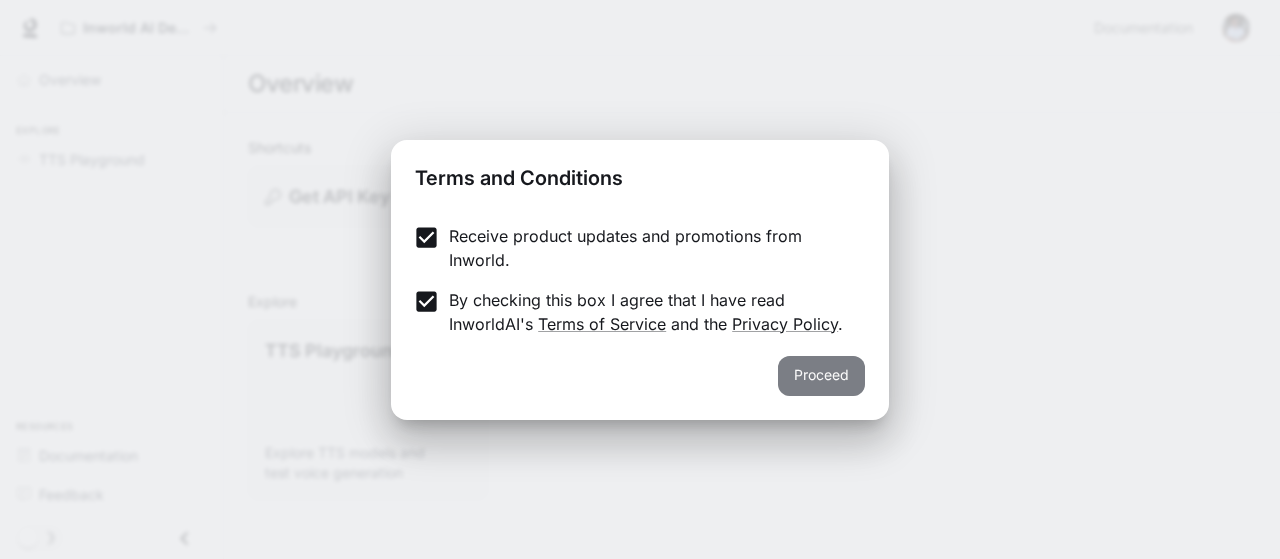 click on "Proceed" at bounding box center [821, 376] 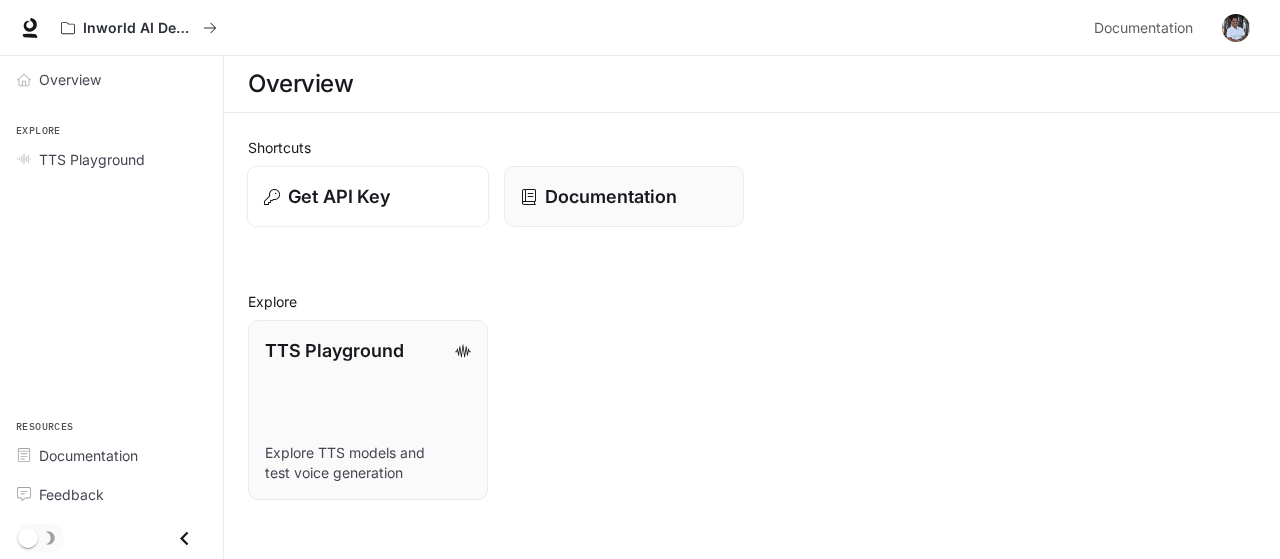 click on "Get API Key" at bounding box center [339, 196] 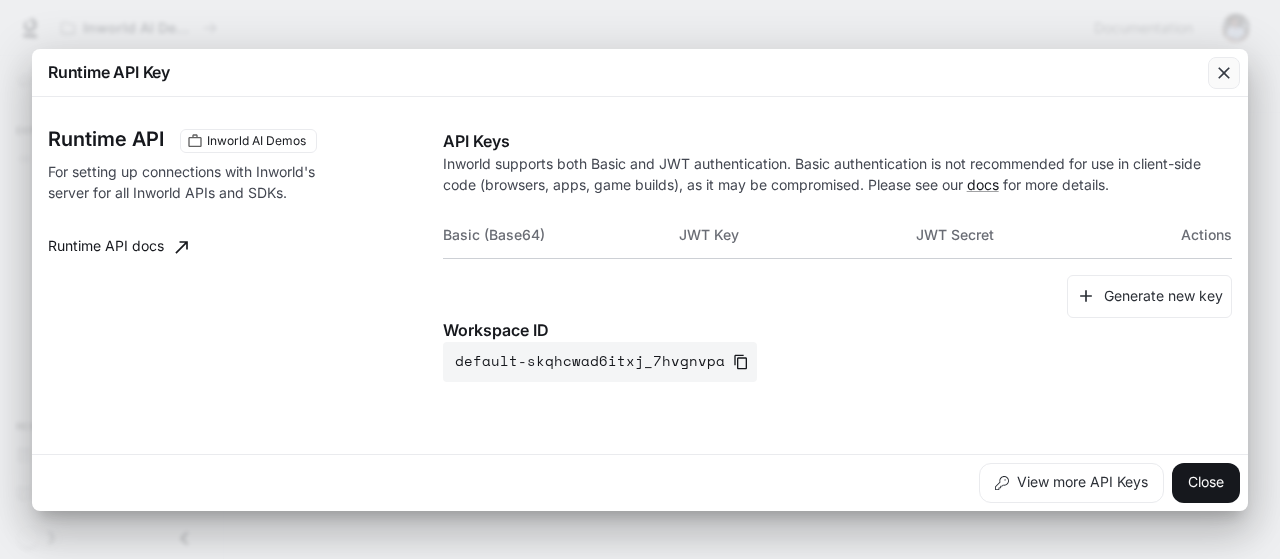 click 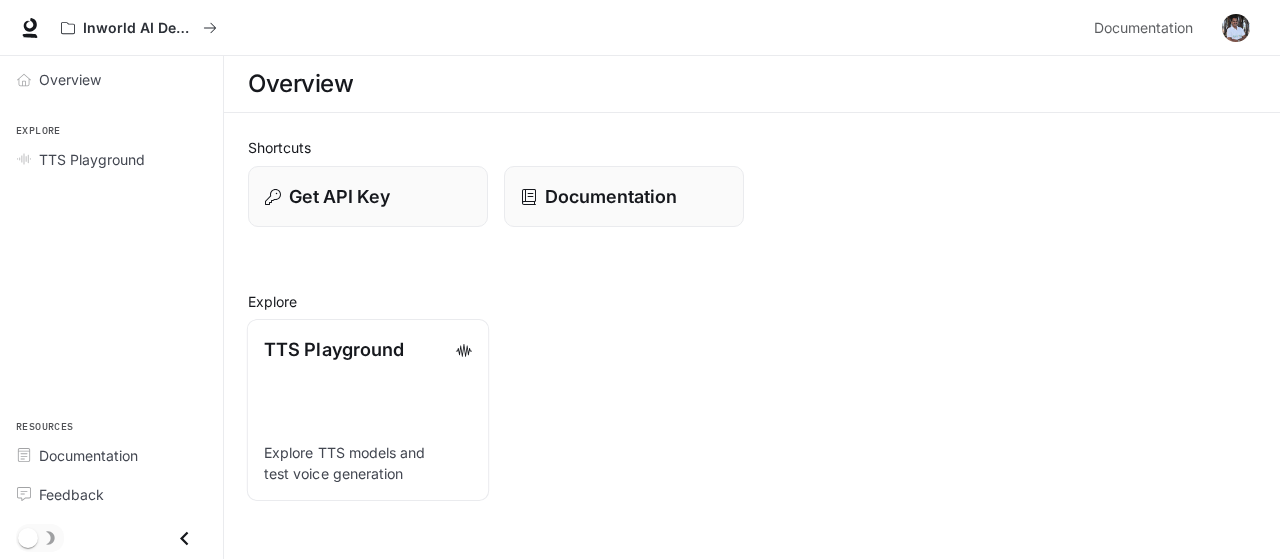 click on "TTS Playground Explore TTS models and test voice generation" at bounding box center (368, 410) 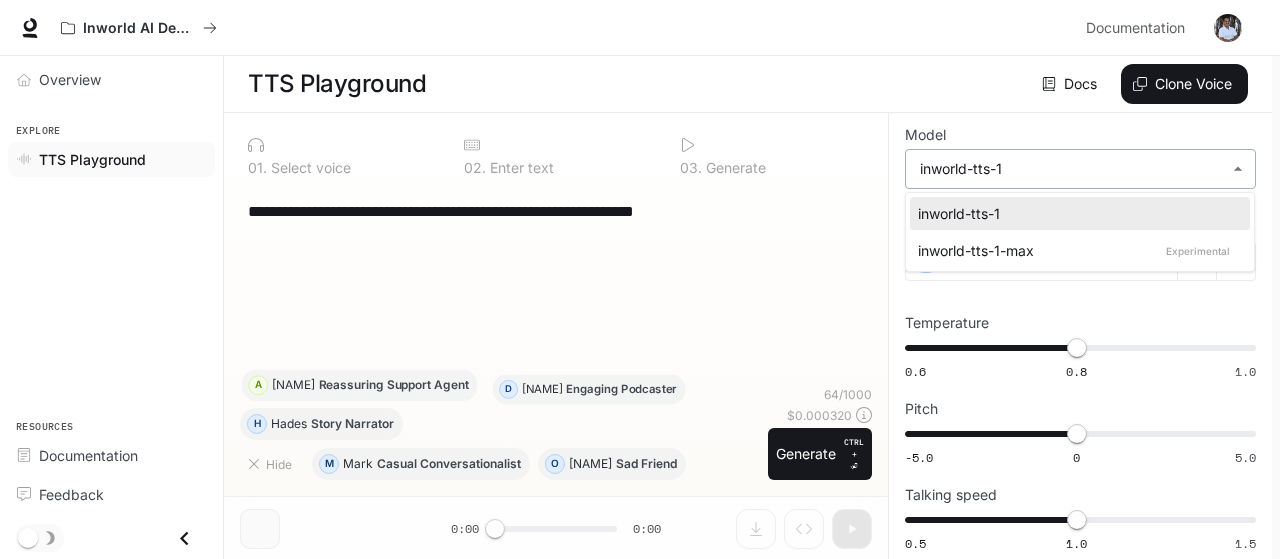 click on "**********" at bounding box center [640, 280] 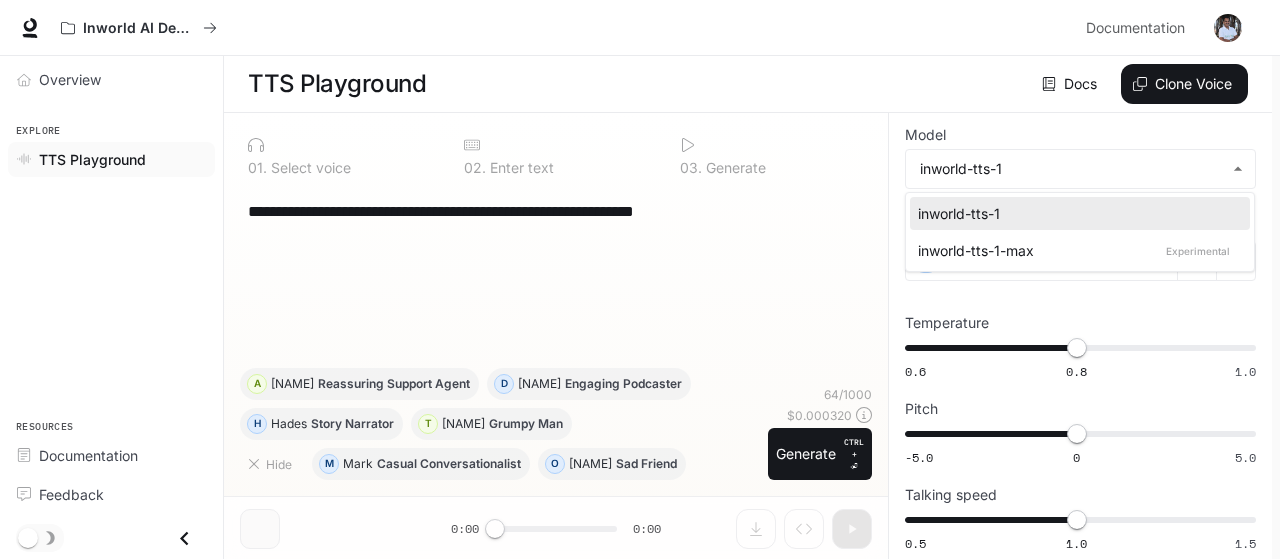 click at bounding box center [640, 279] 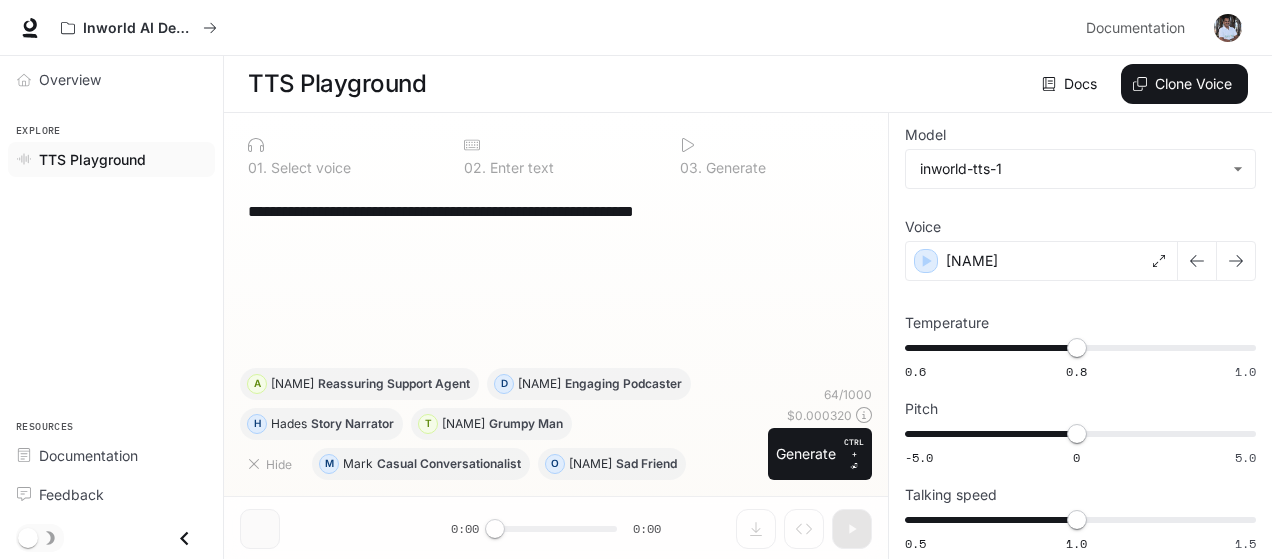 click on "Select voice" at bounding box center (309, 168) 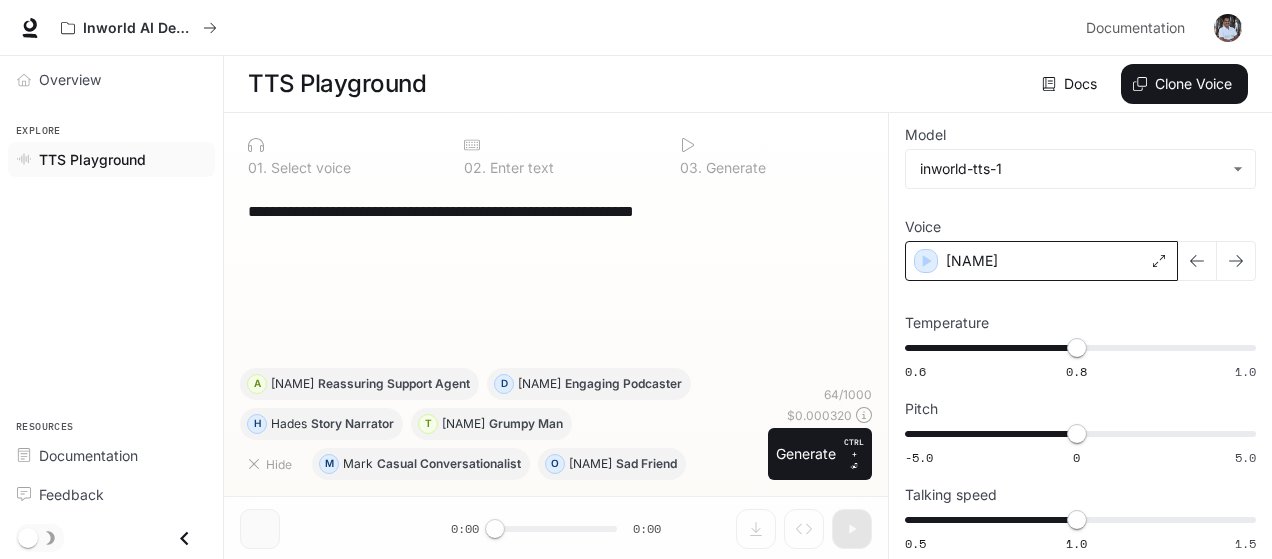 click on "[NAME]" at bounding box center [1041, 261] 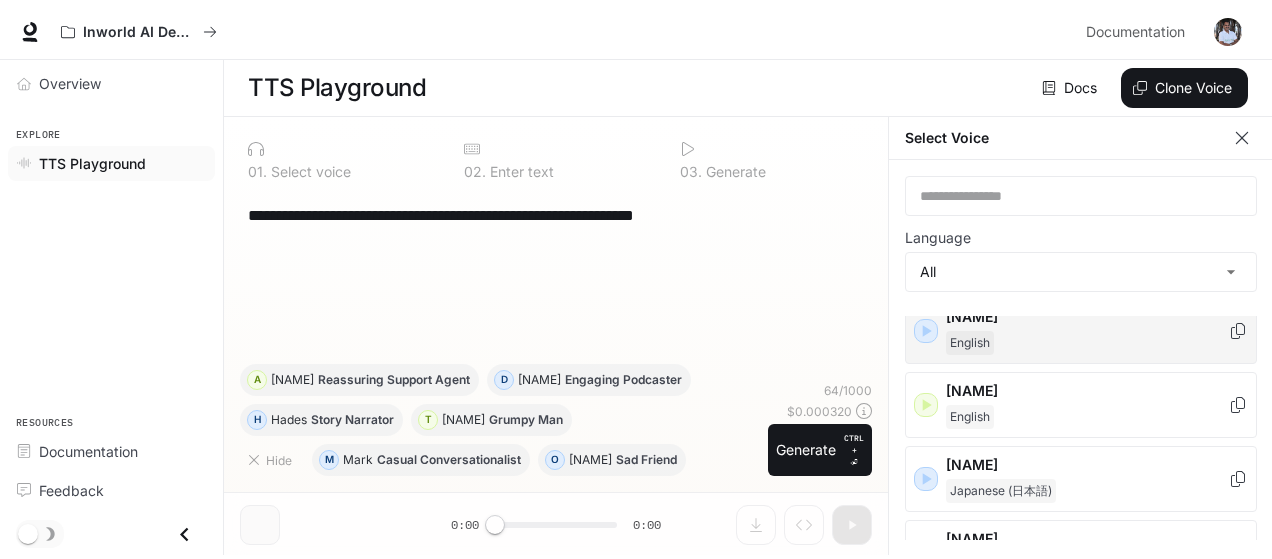 scroll, scrollTop: 163, scrollLeft: 0, axis: vertical 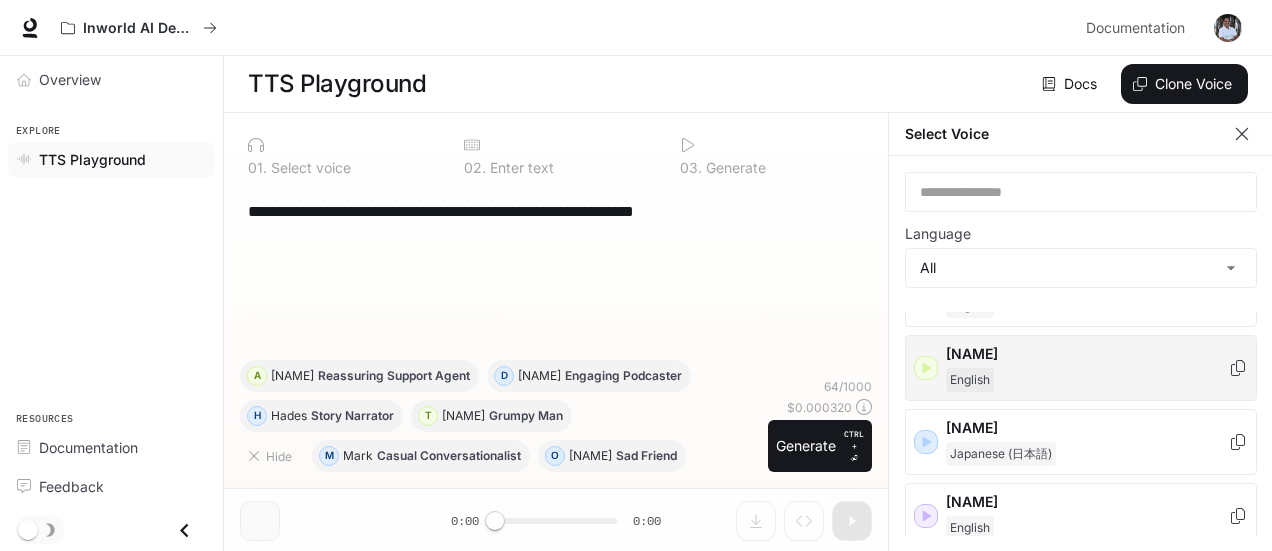 click on "English" at bounding box center (1087, 380) 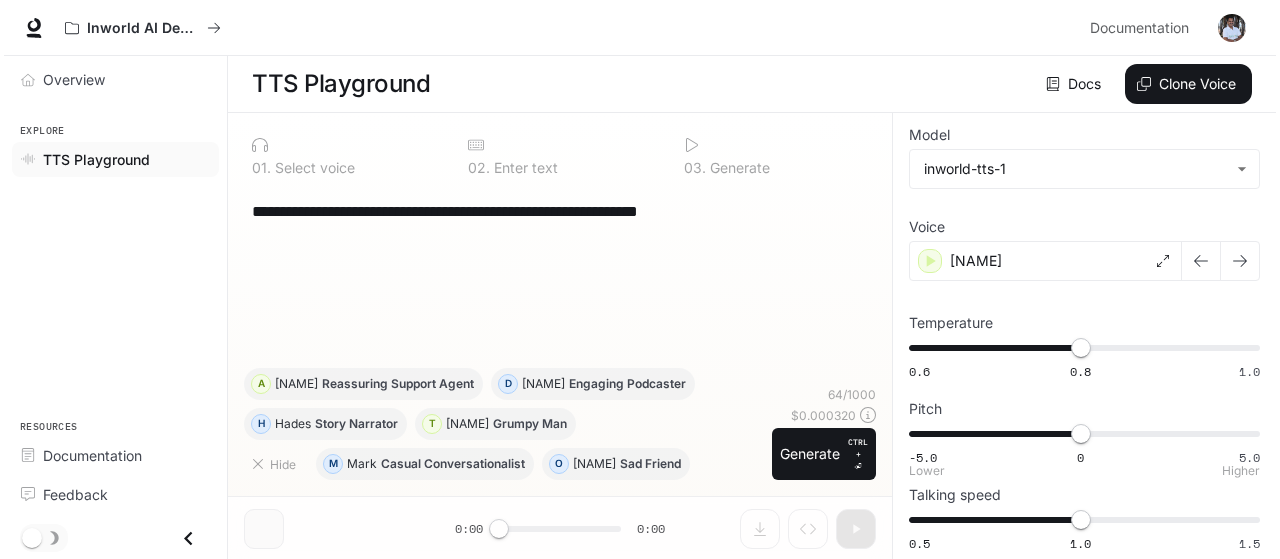 scroll, scrollTop: 0, scrollLeft: 0, axis: both 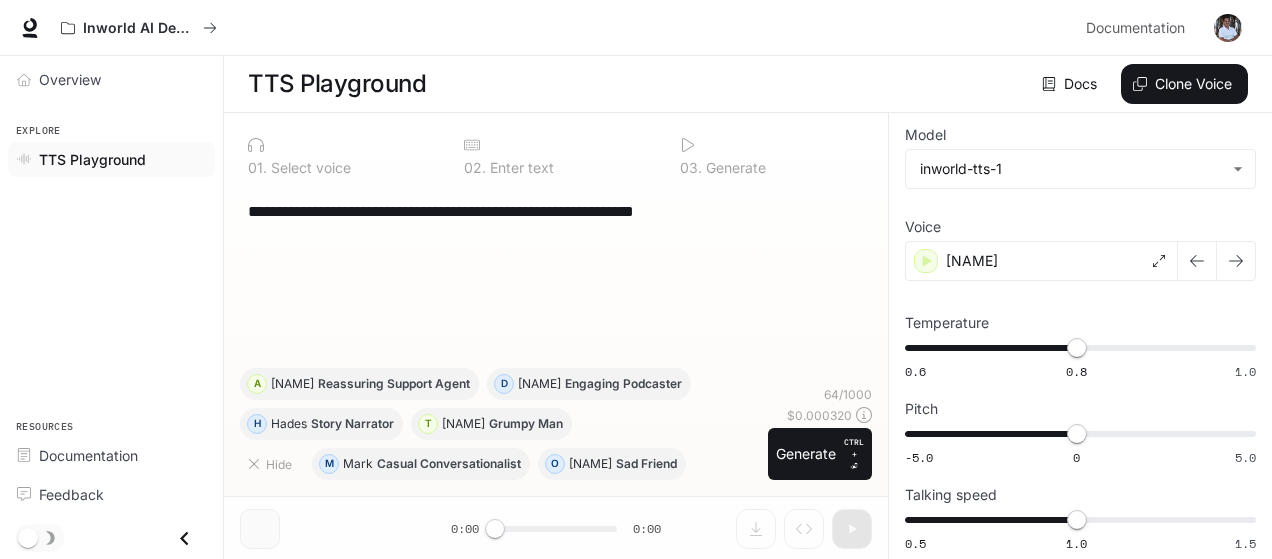 click on "**********" at bounding box center (556, 277) 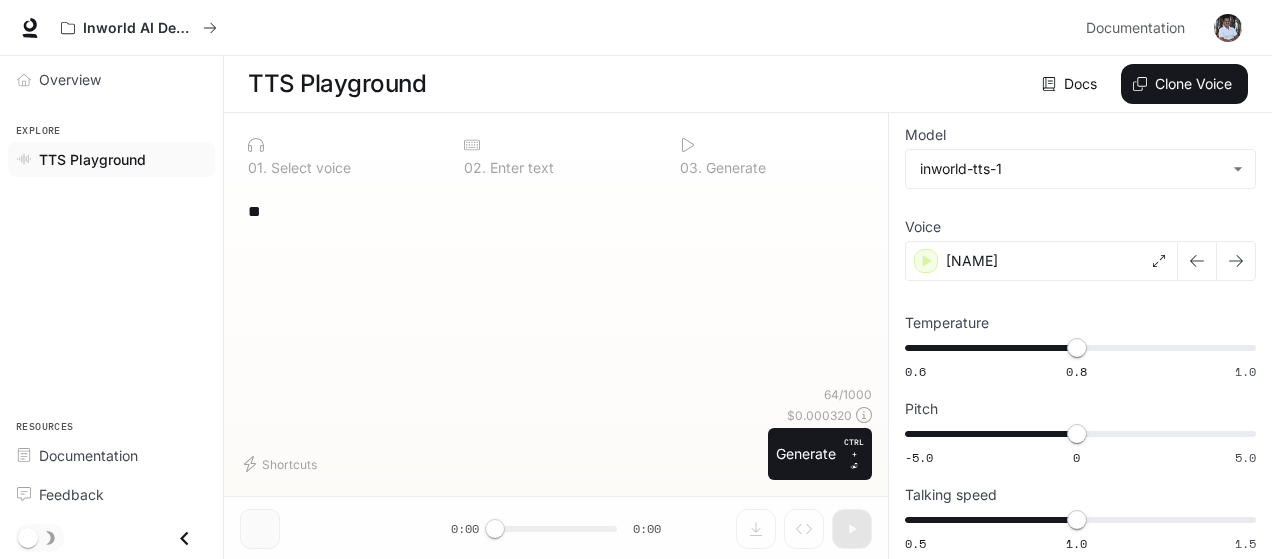 type on "*" 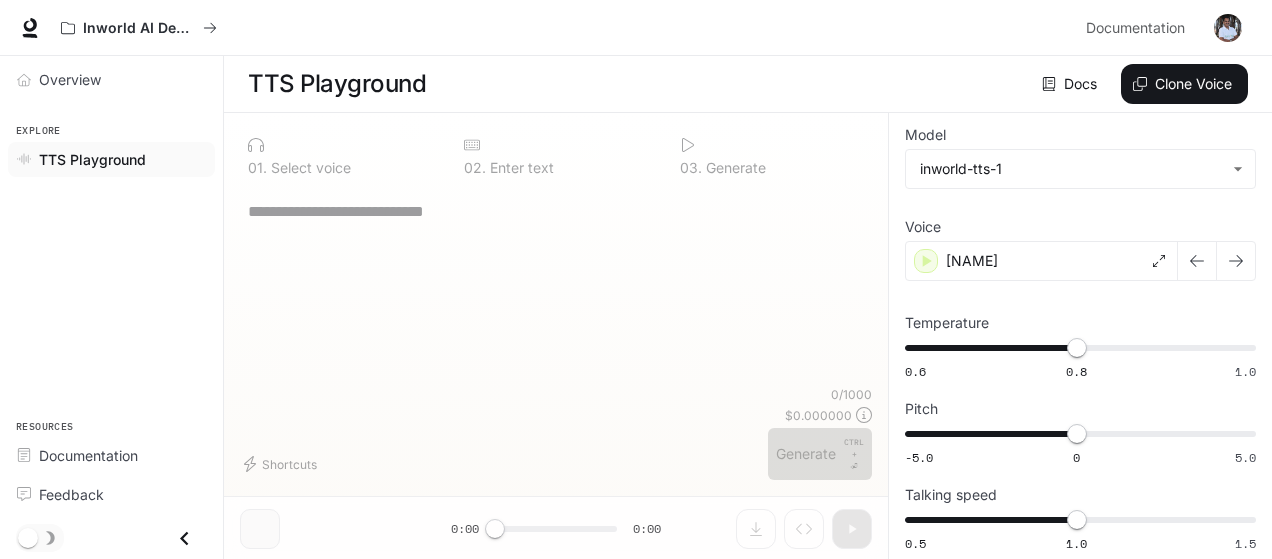 type on "*" 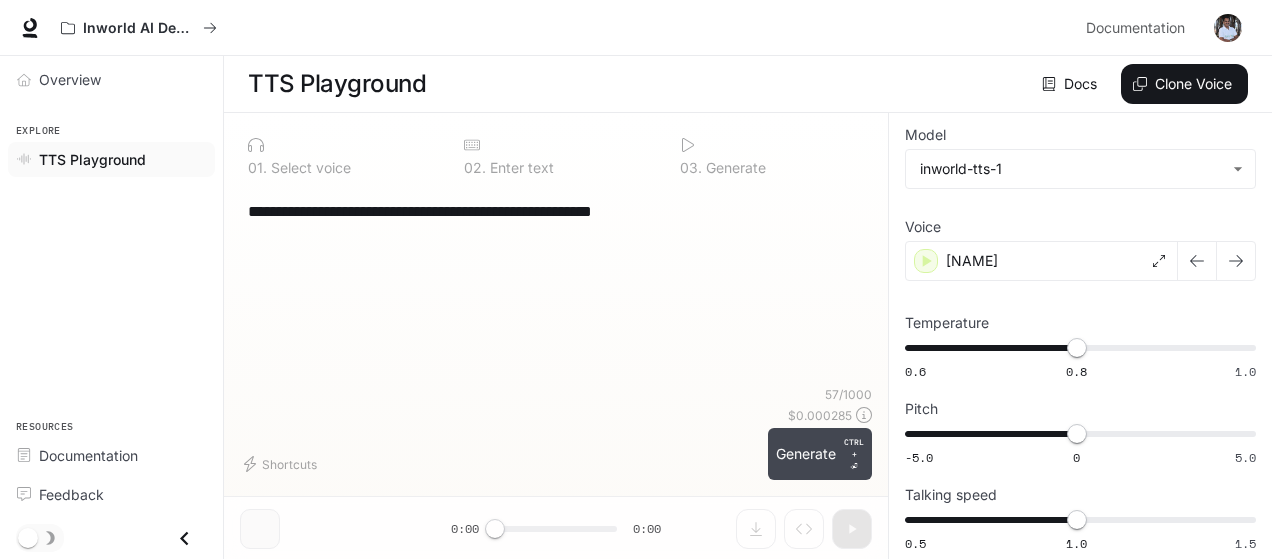 type on "**********" 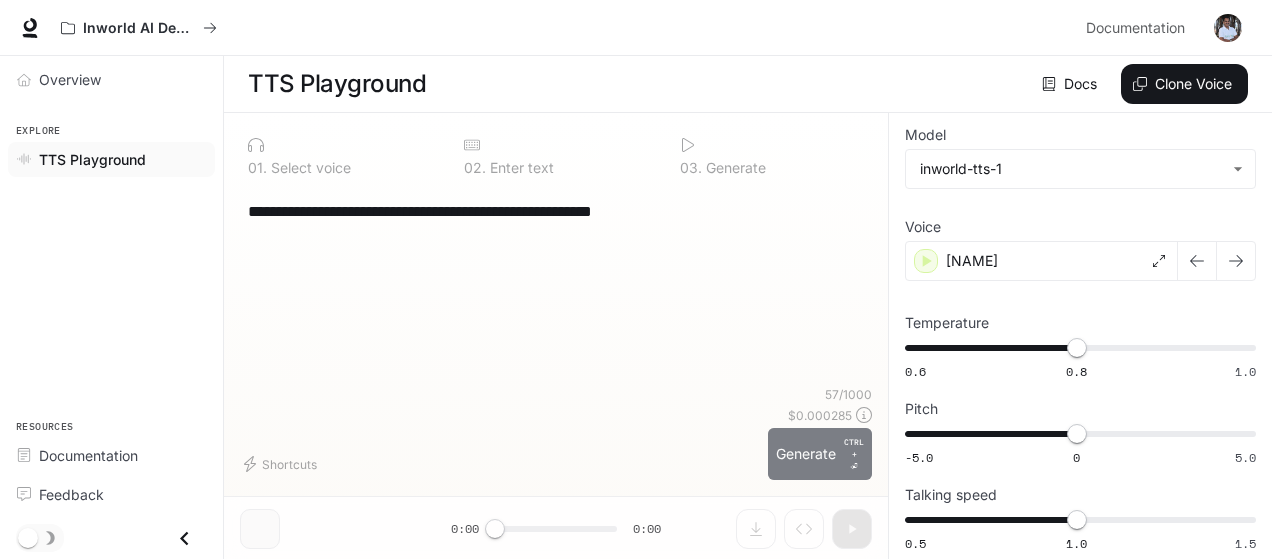 click on "Generate CTRL +  ⏎" at bounding box center [820, 454] 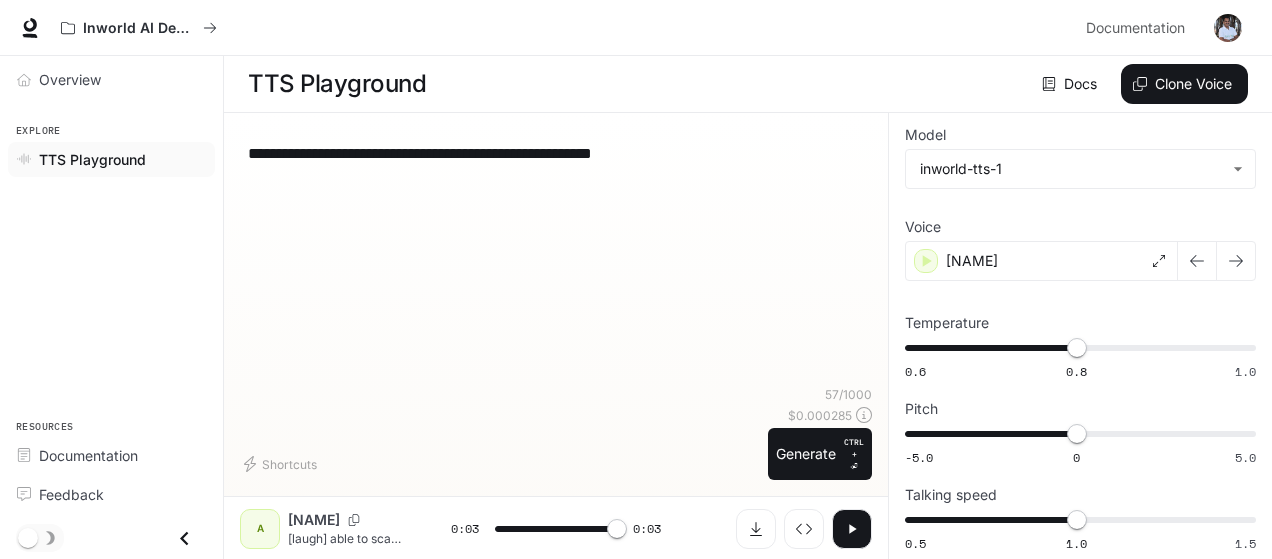 type on "*" 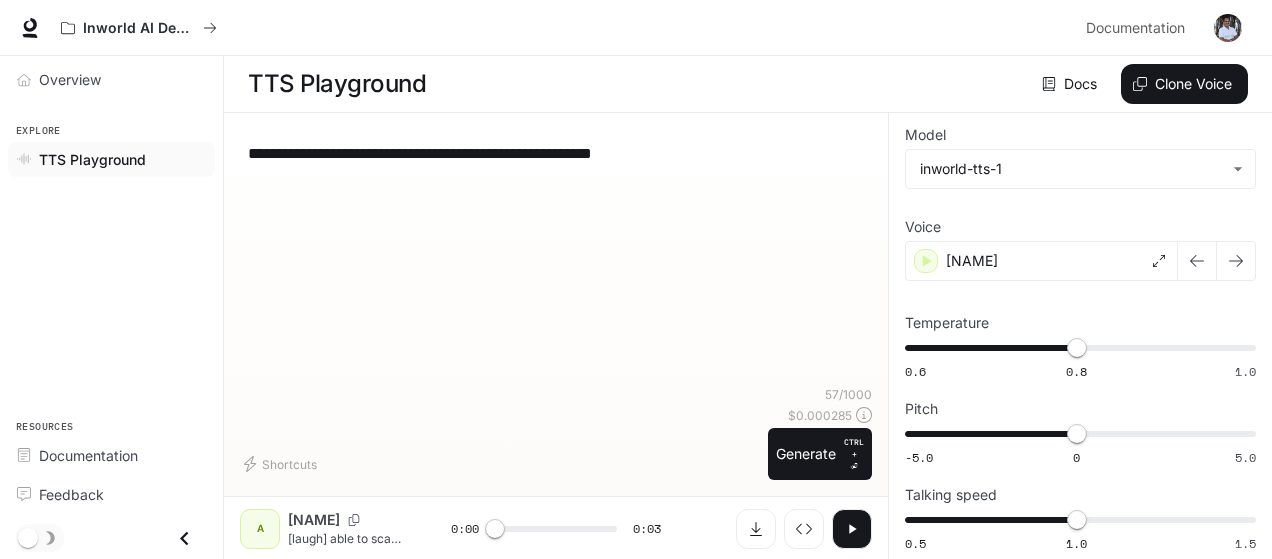 click on "**********" at bounding box center [556, 153] 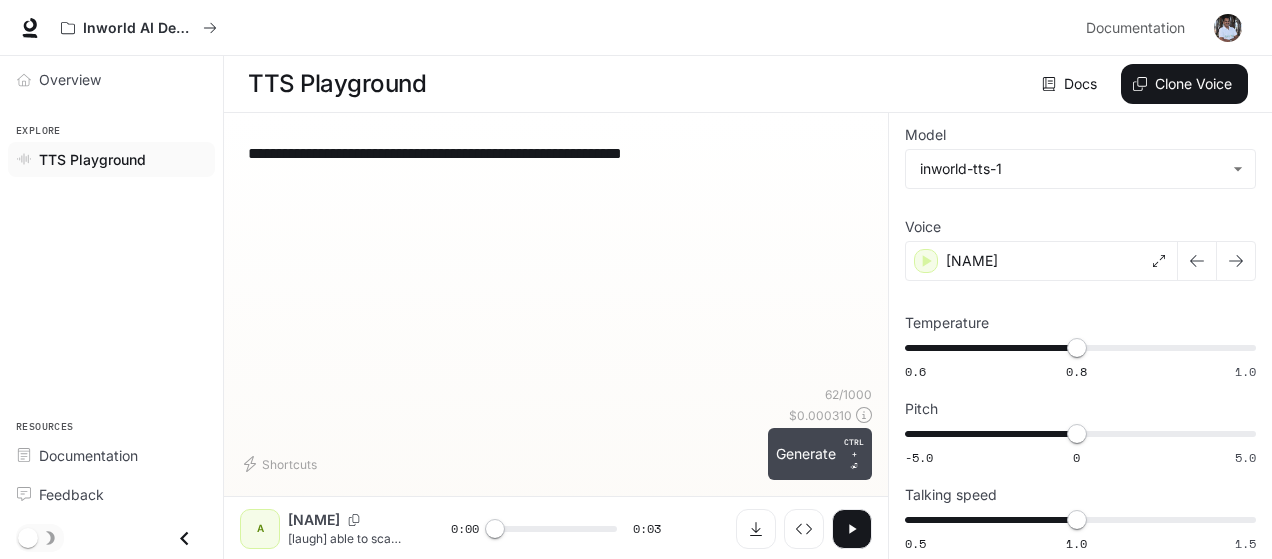 type on "**********" 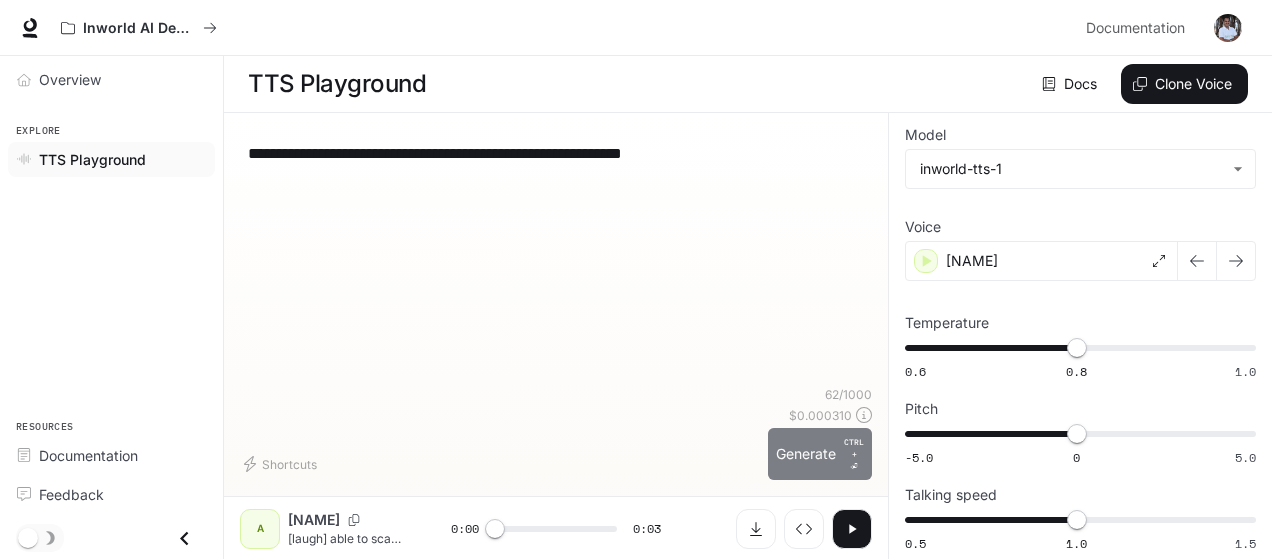 click on "Generate CTRL +  ⏎" at bounding box center [820, 454] 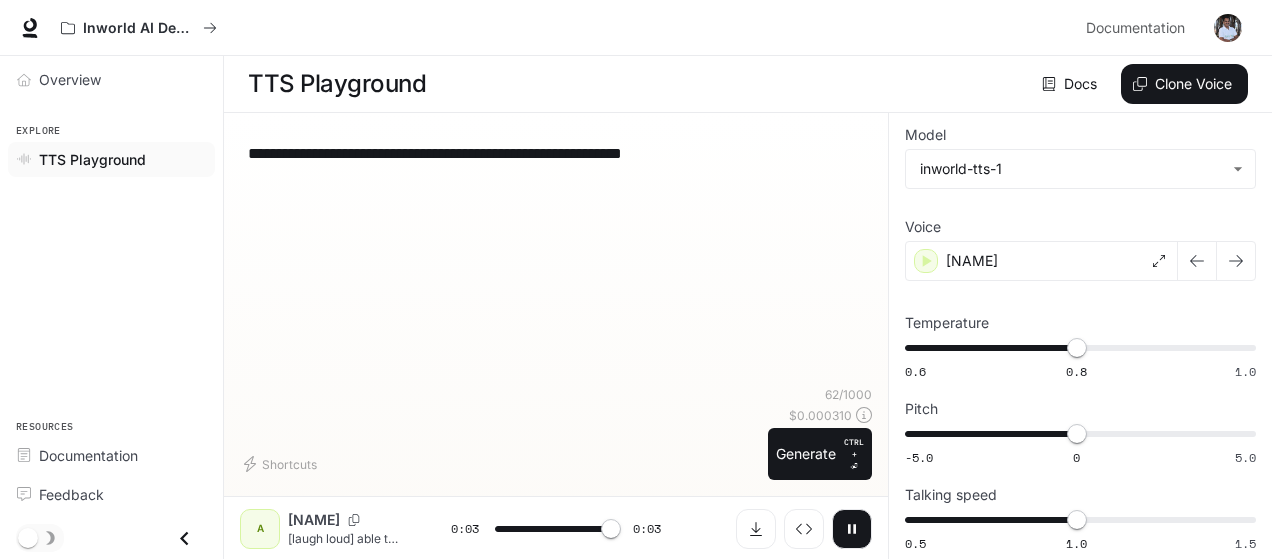 type on "*" 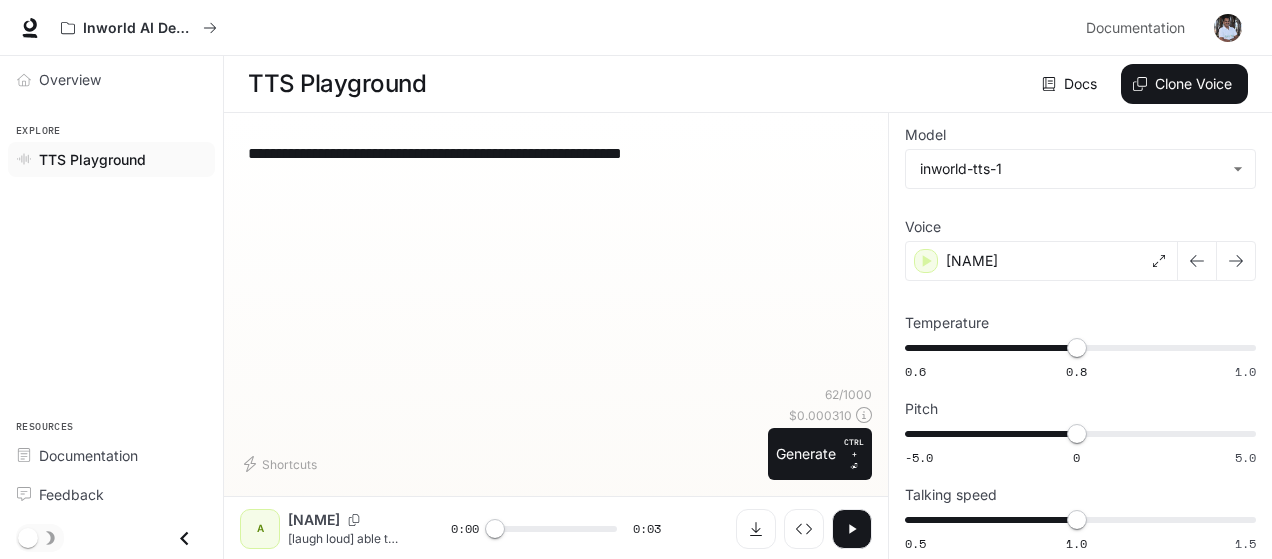 click on "**********" at bounding box center [556, 153] 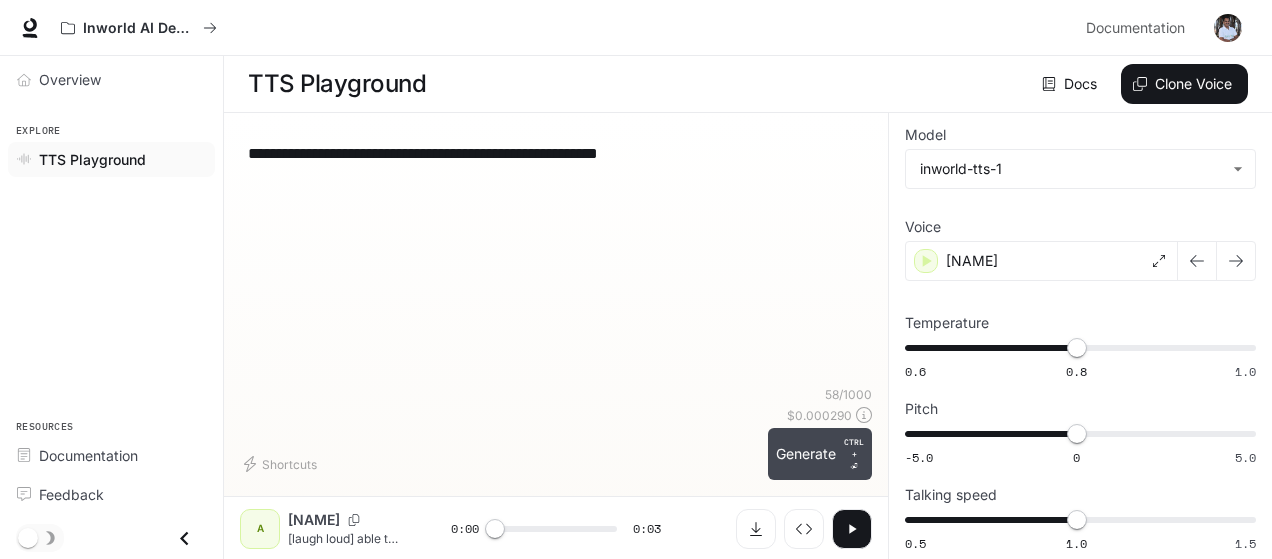type on "**********" 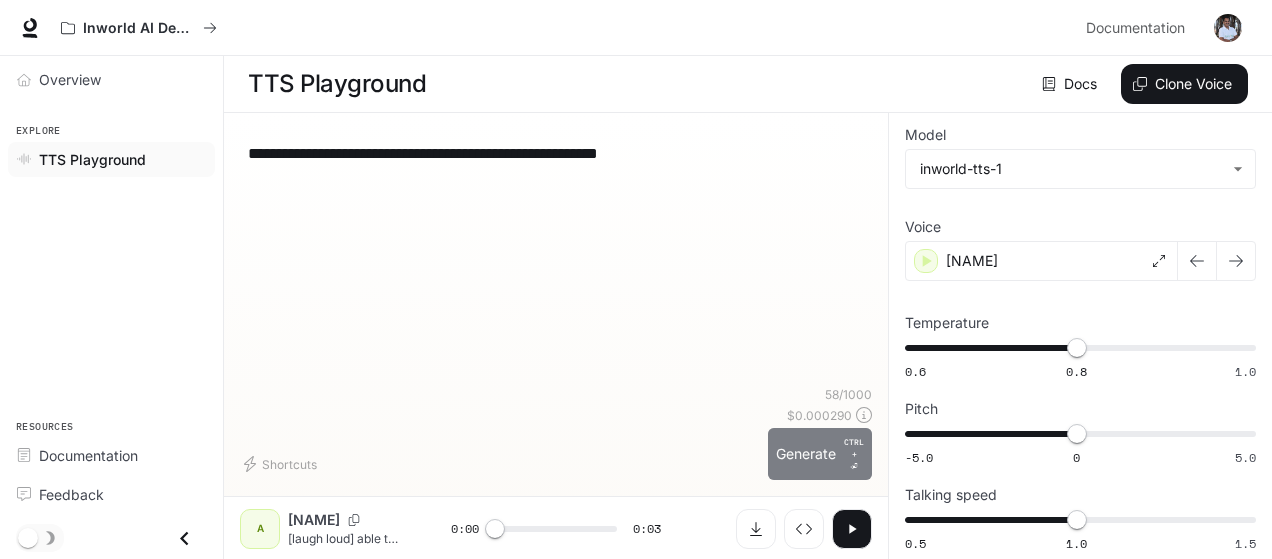 click on "Generate CTRL +  ⏎" at bounding box center (820, 454) 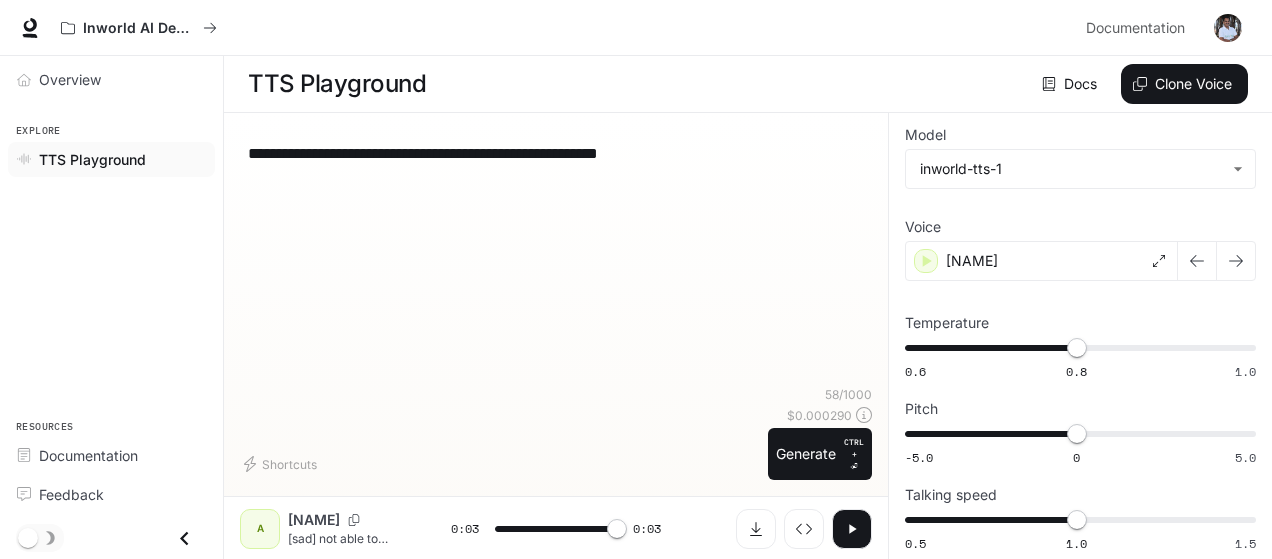 type on "*" 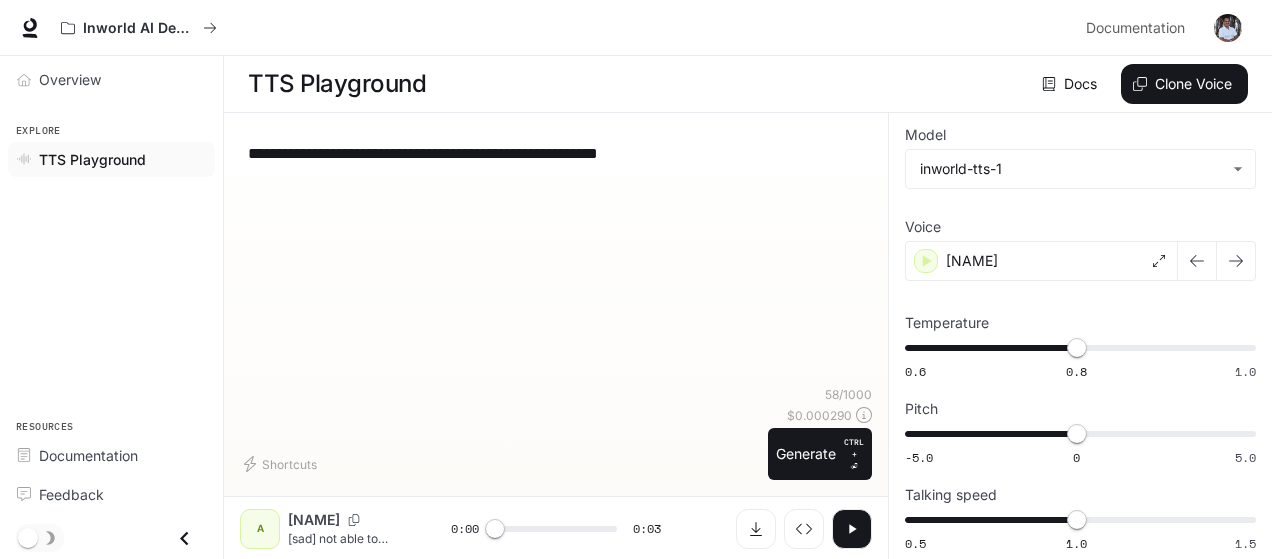 click on "**********" at bounding box center [556, 153] 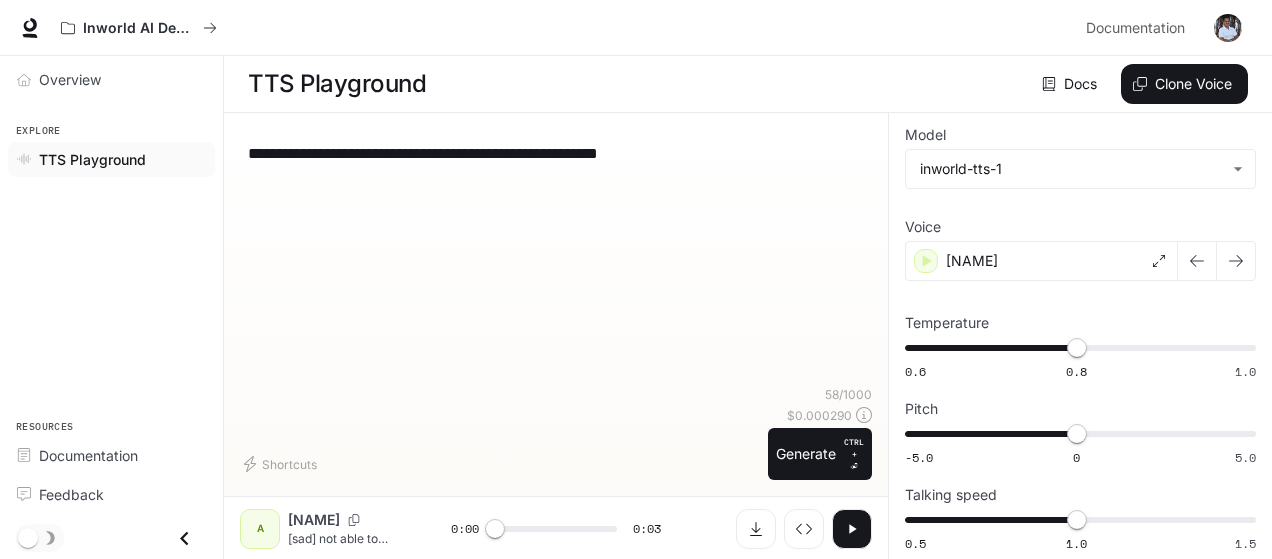 paste on "**********" 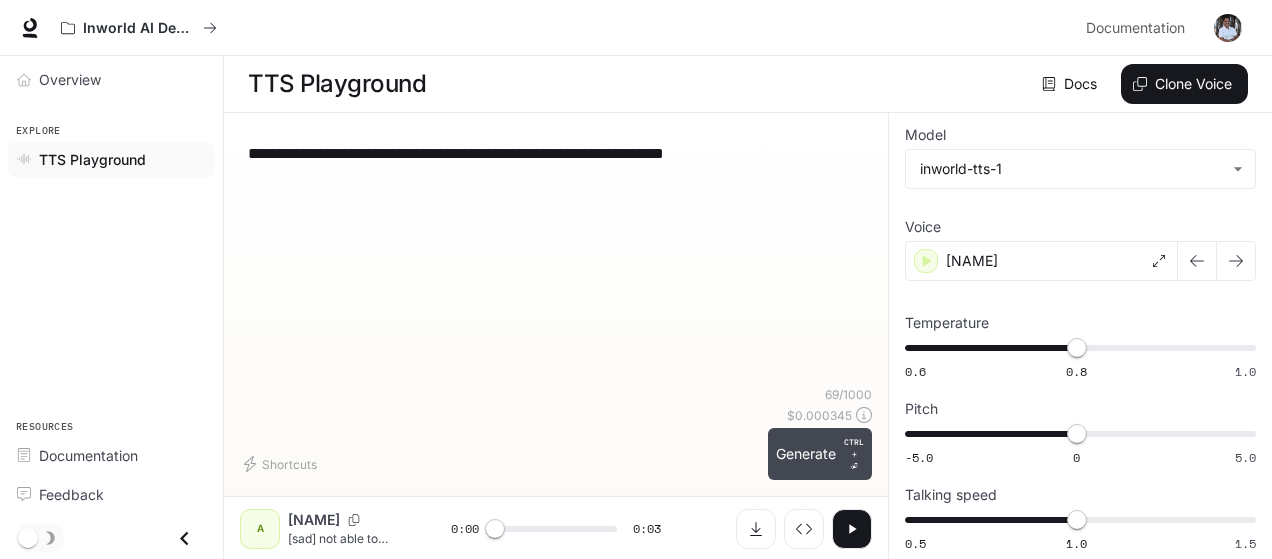 type on "**********" 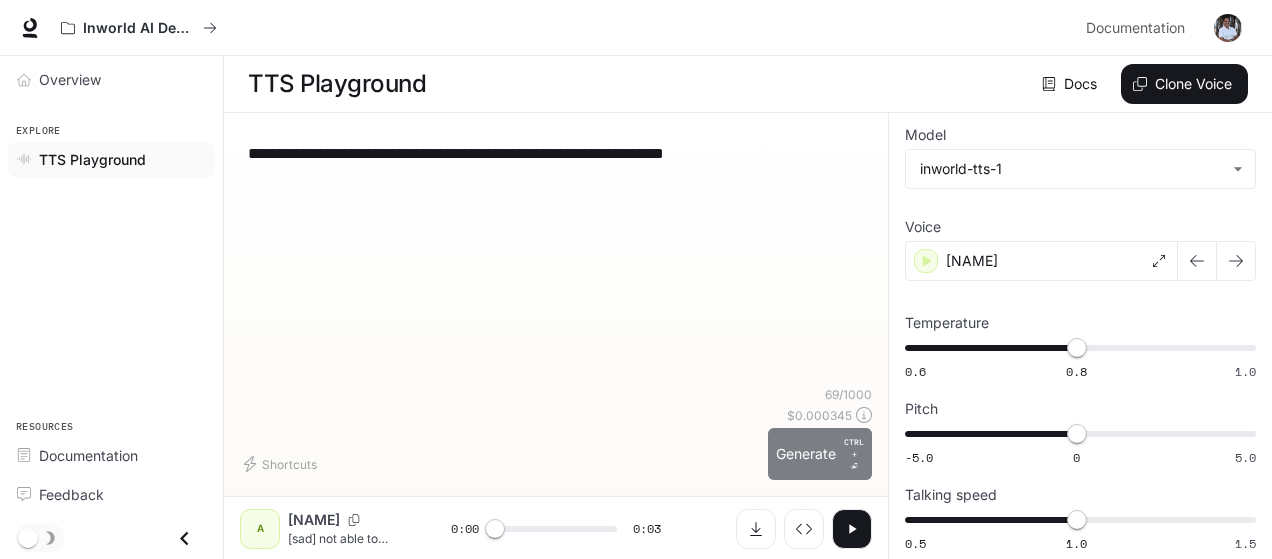 click on "Generate CTRL +  ⏎" at bounding box center [820, 454] 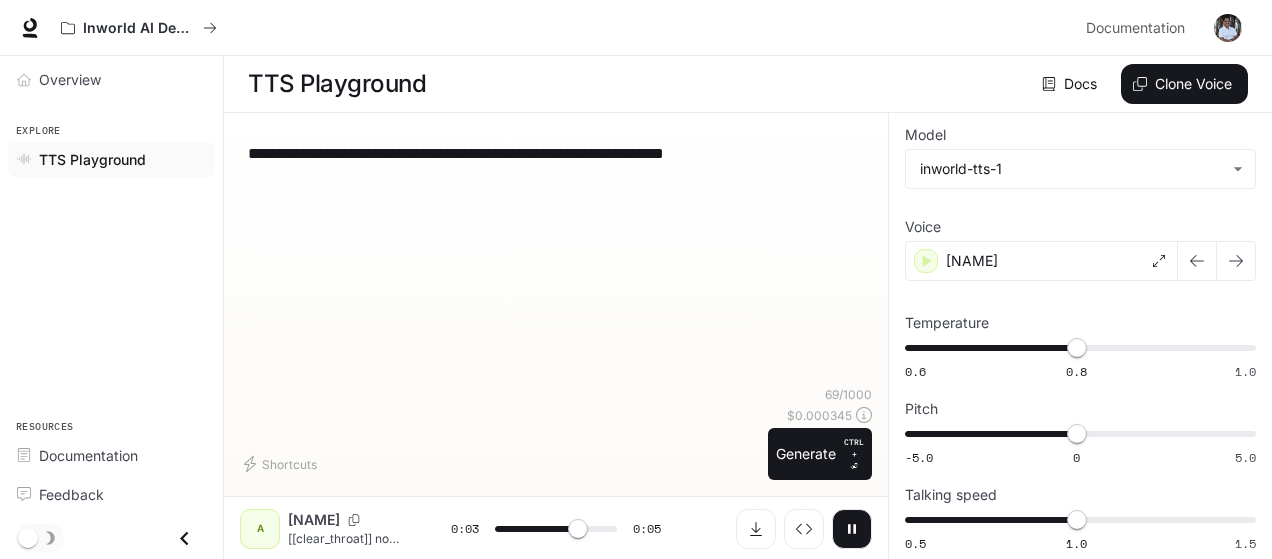 click on "**********" at bounding box center [556, 153] 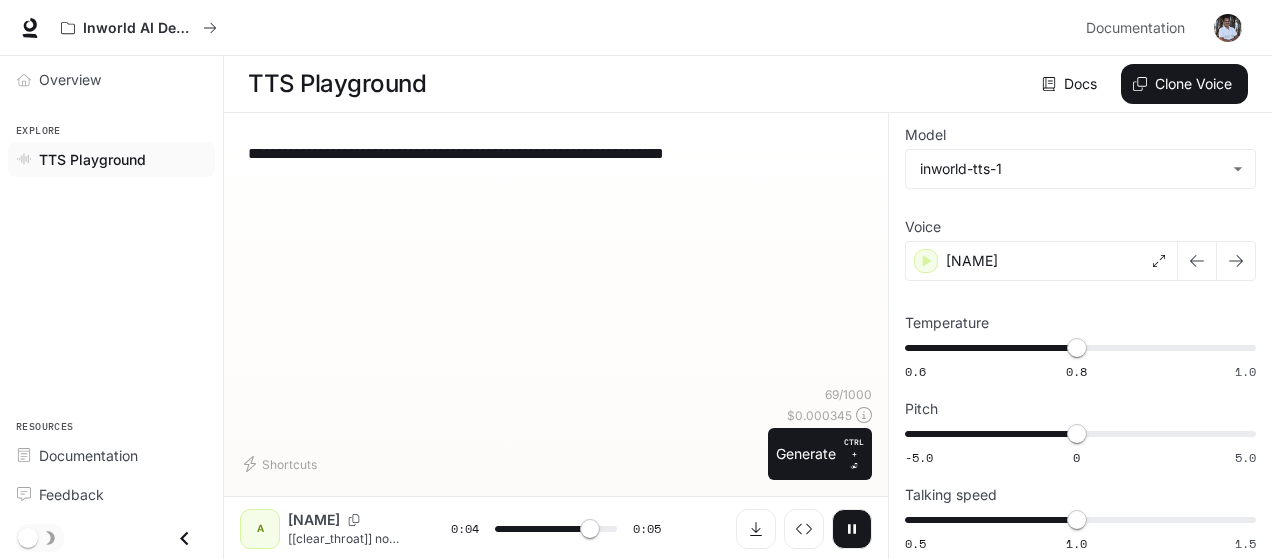 type on "***" 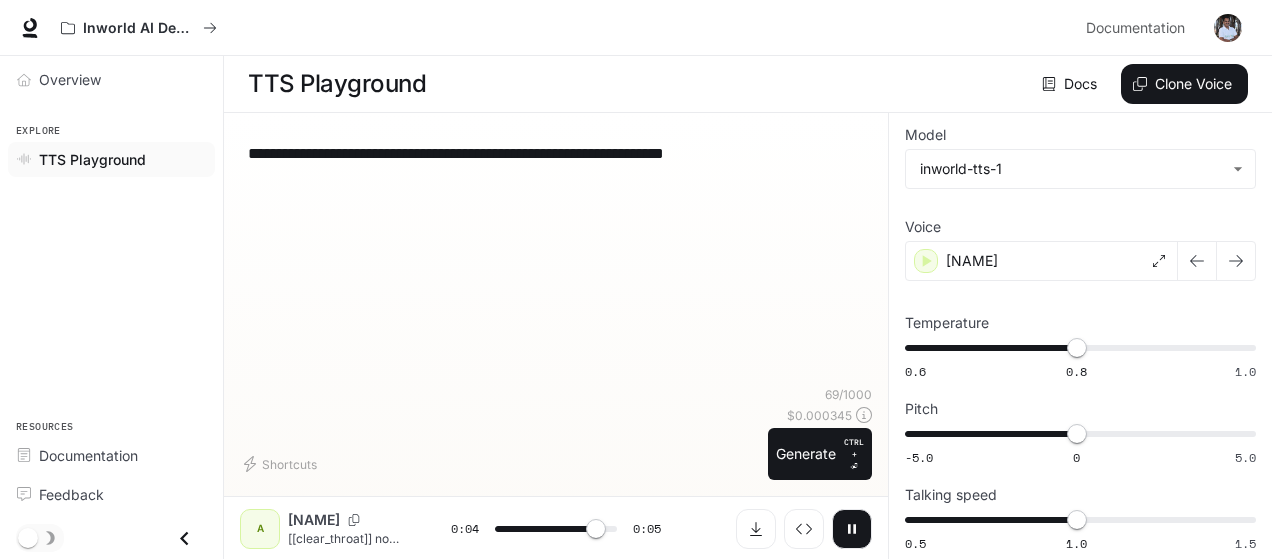 type on "**********" 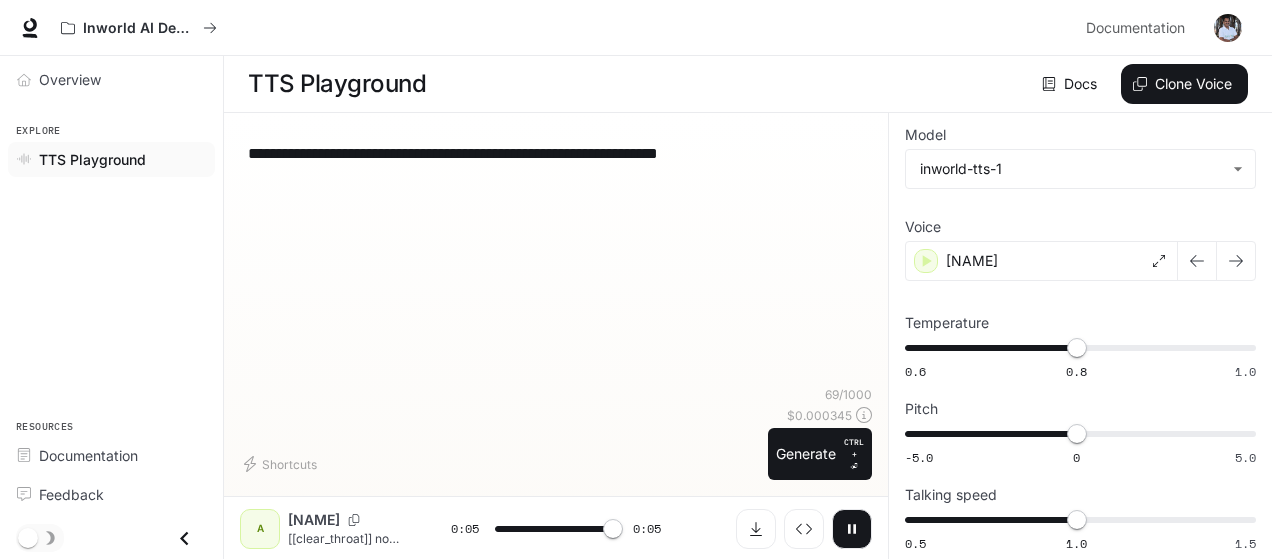 type on "*" 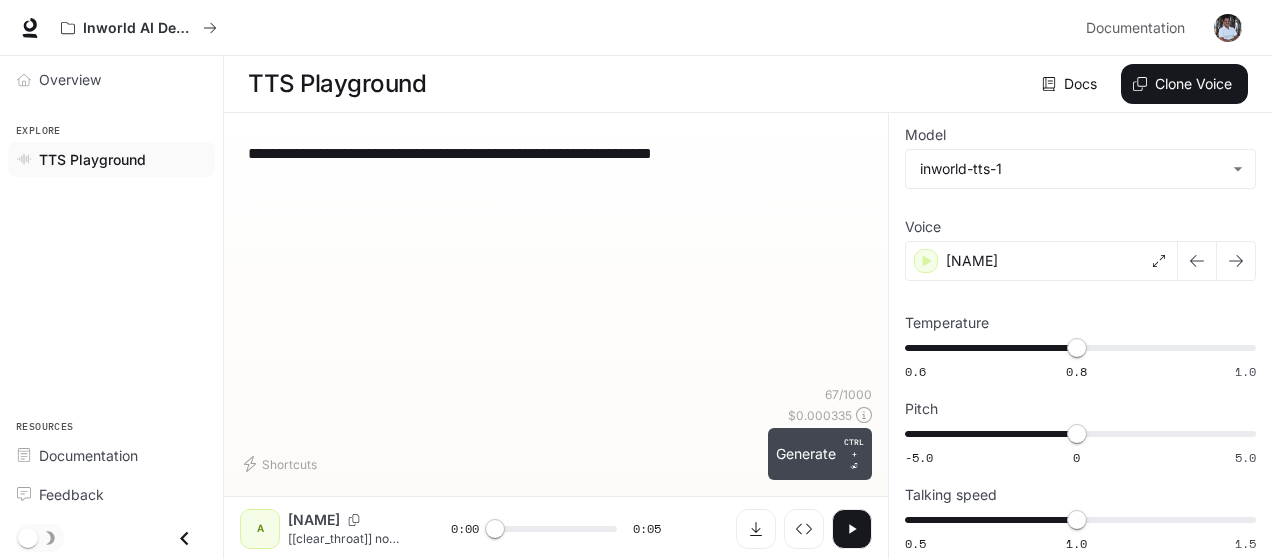 type on "**********" 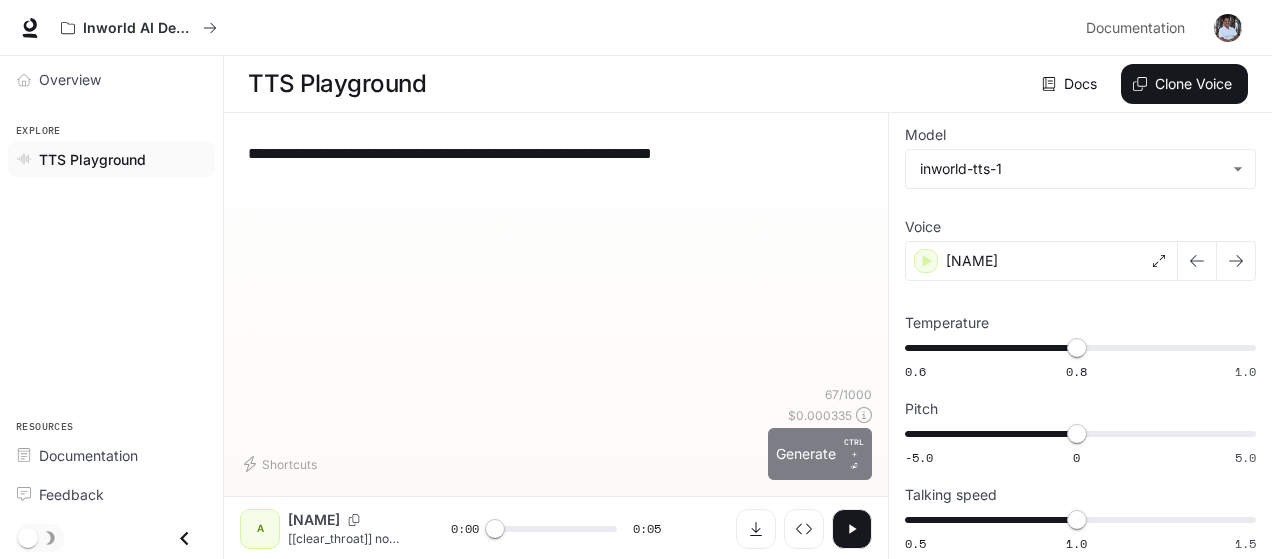 click on "Generate CTRL +  ⏎" at bounding box center (820, 454) 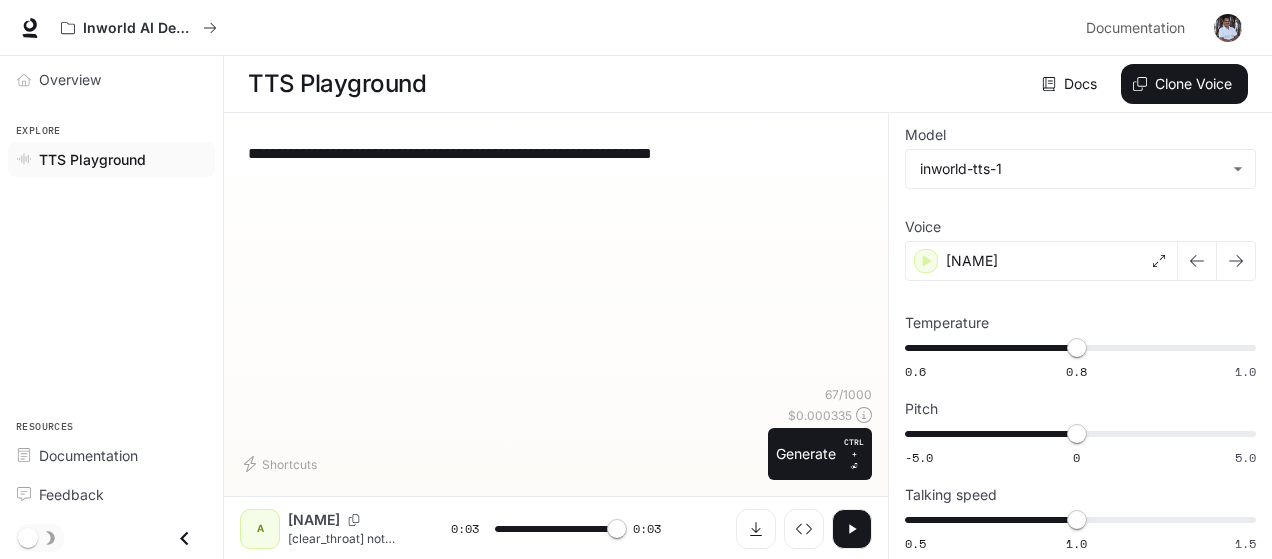 type on "*" 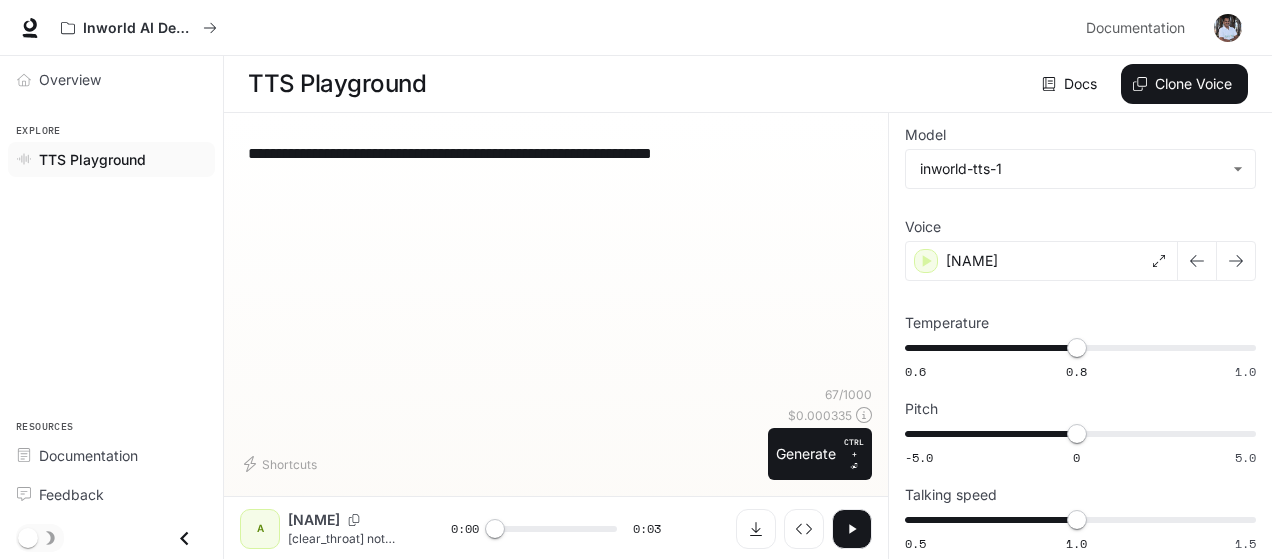 click on "**********" at bounding box center [556, 153] 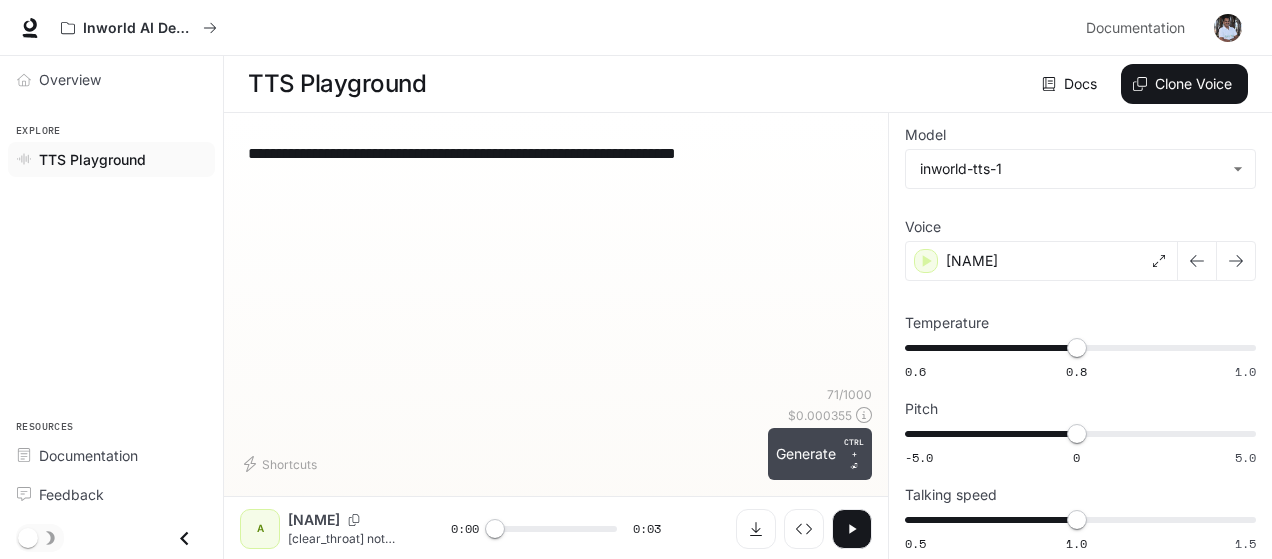 type on "**********" 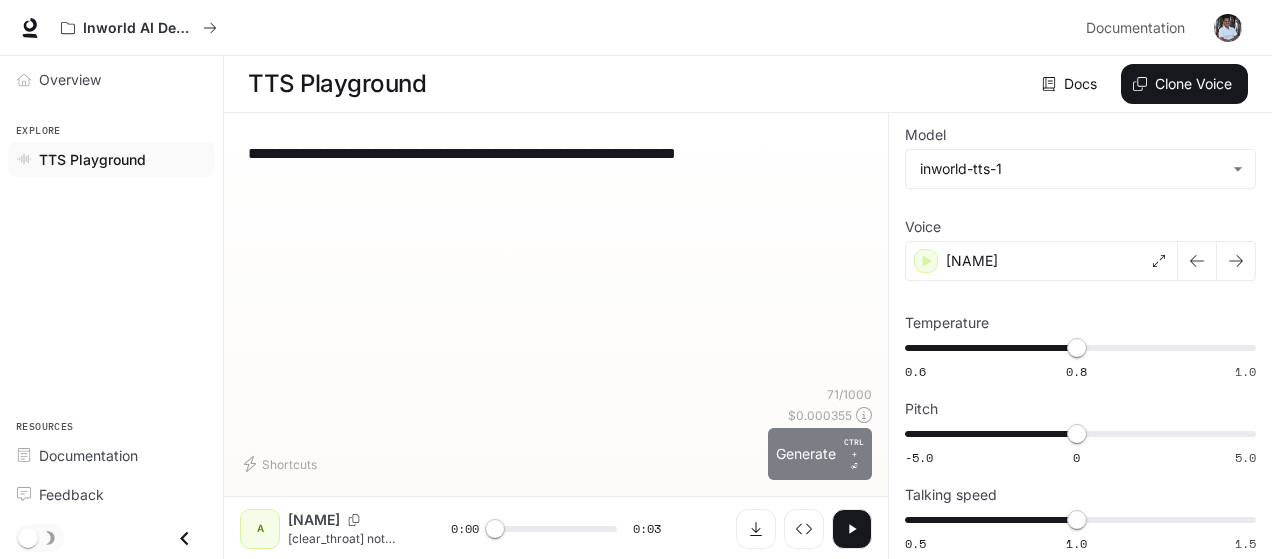 click on "Generate CTRL +  ⏎" at bounding box center (820, 454) 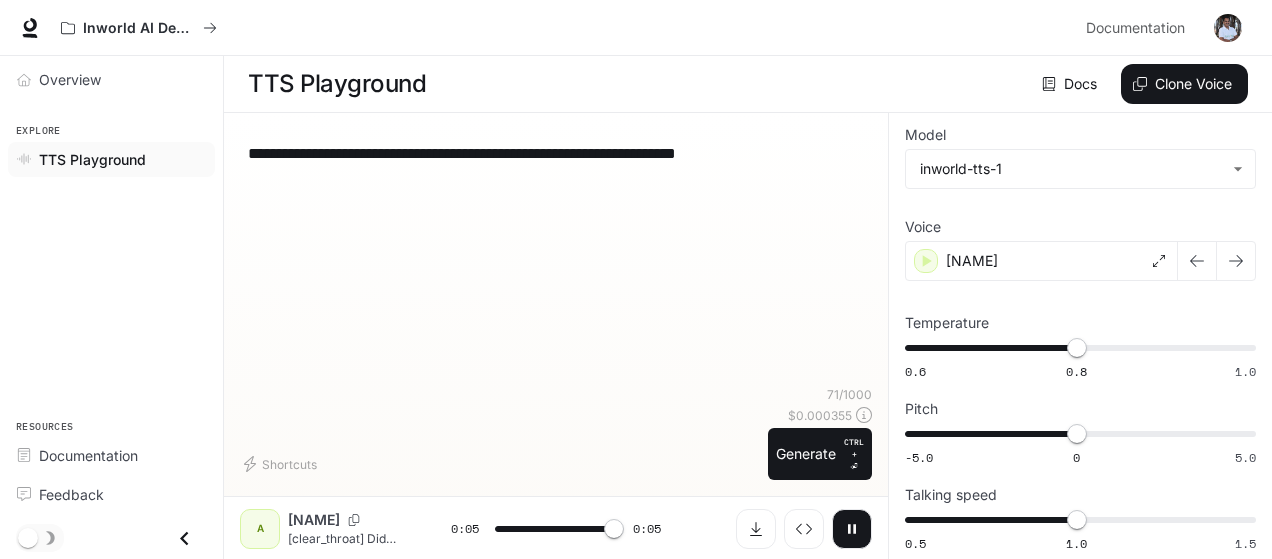 type on "*" 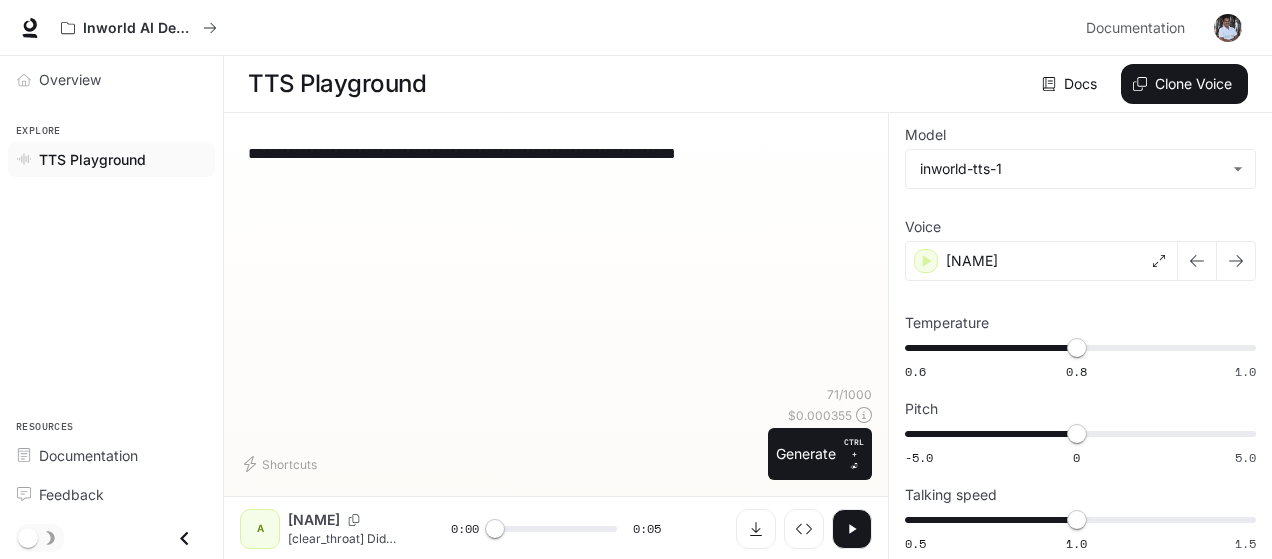 click on "**********" at bounding box center (556, 153) 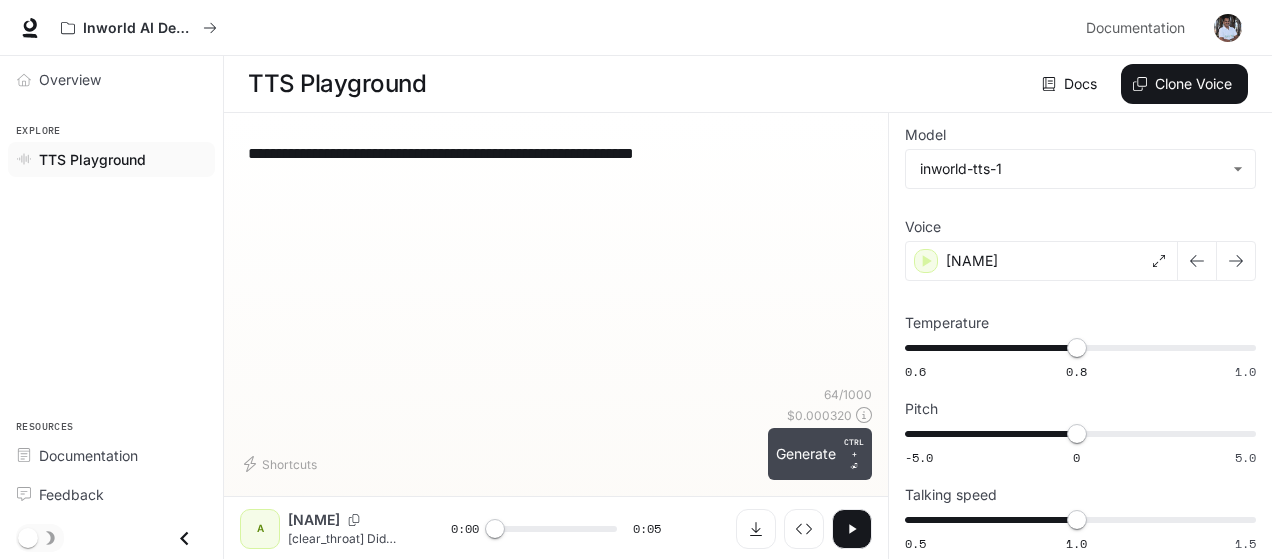 type on "**********" 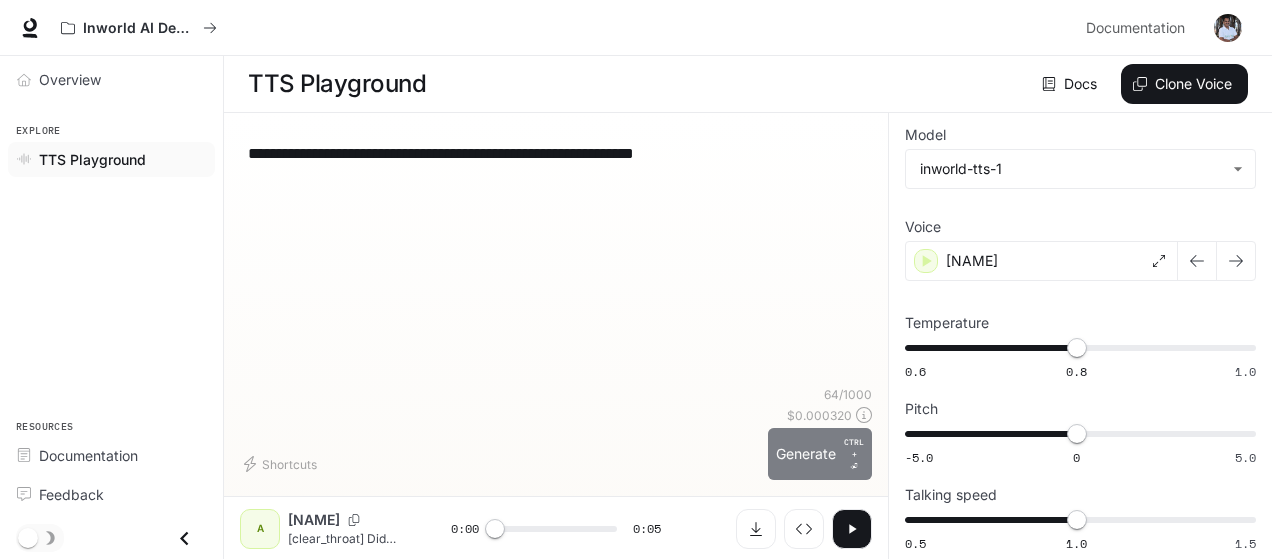 click on "Generate CTRL +  ⏎" at bounding box center [820, 454] 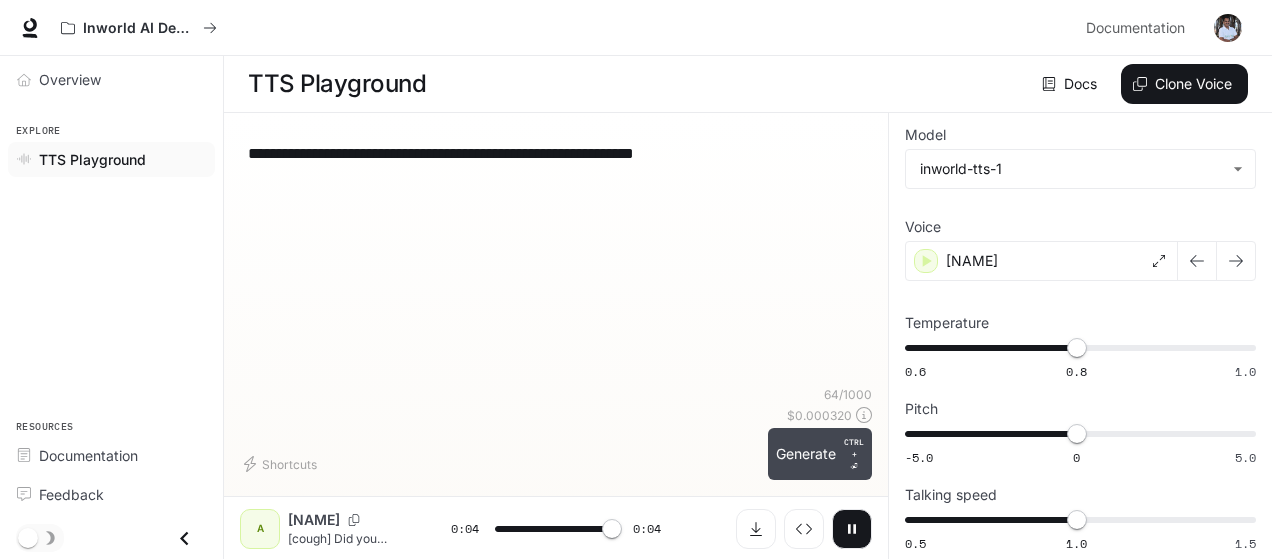 type on "*" 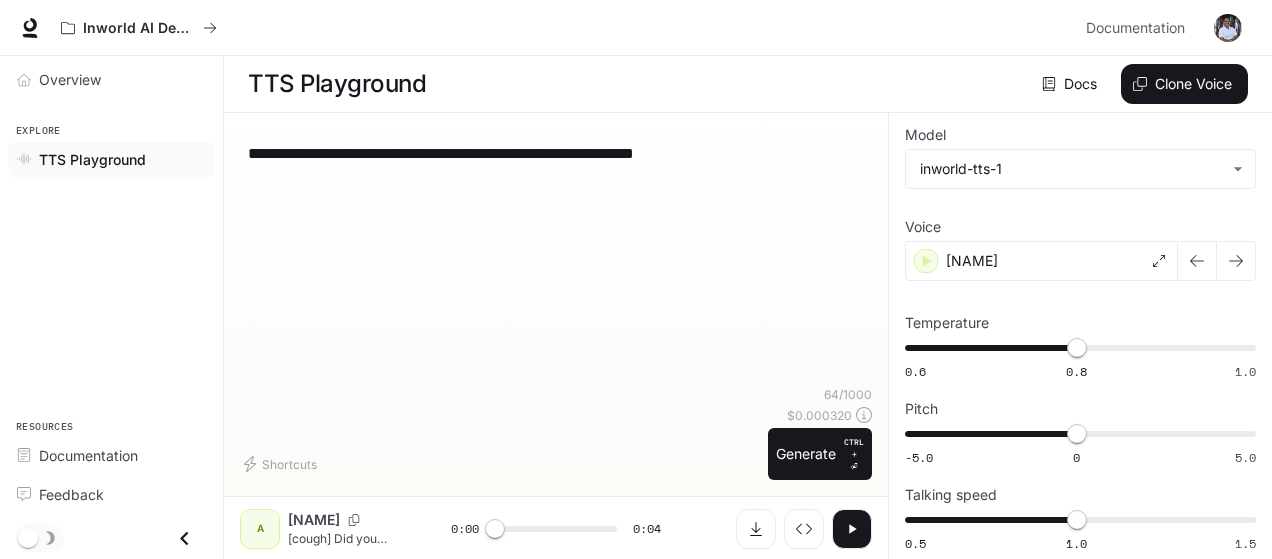 click on "**********" at bounding box center (556, 153) 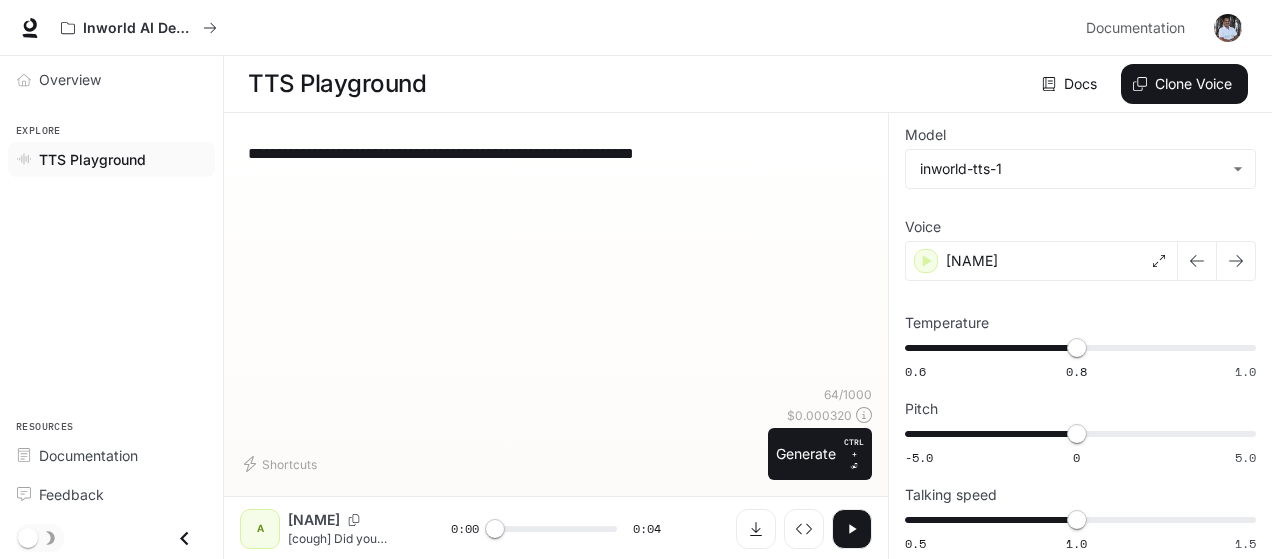 paste 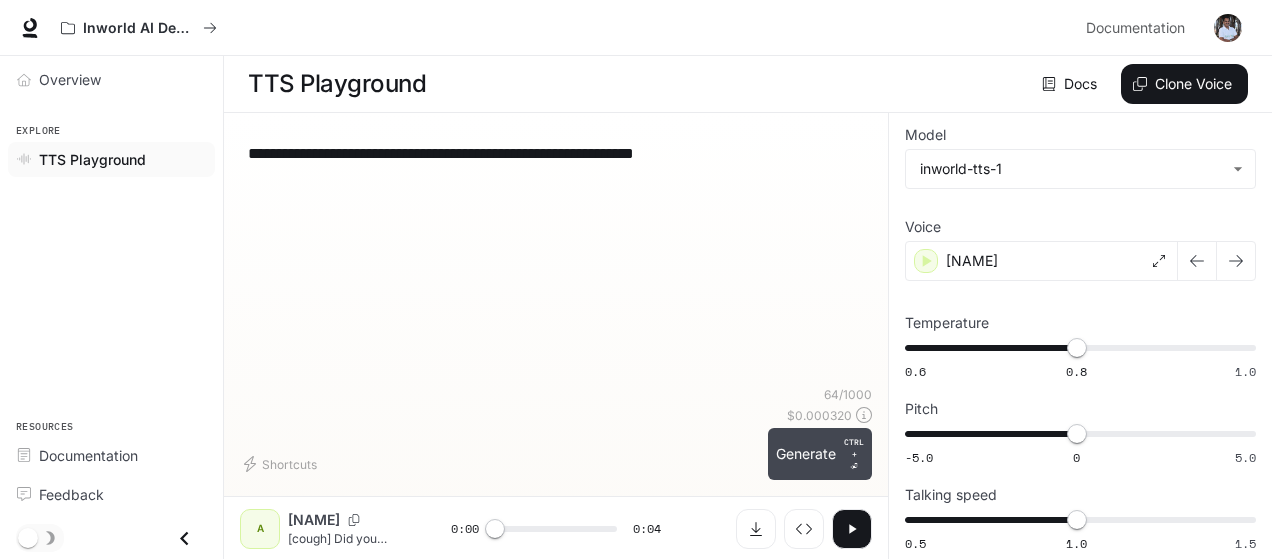 type on "**********" 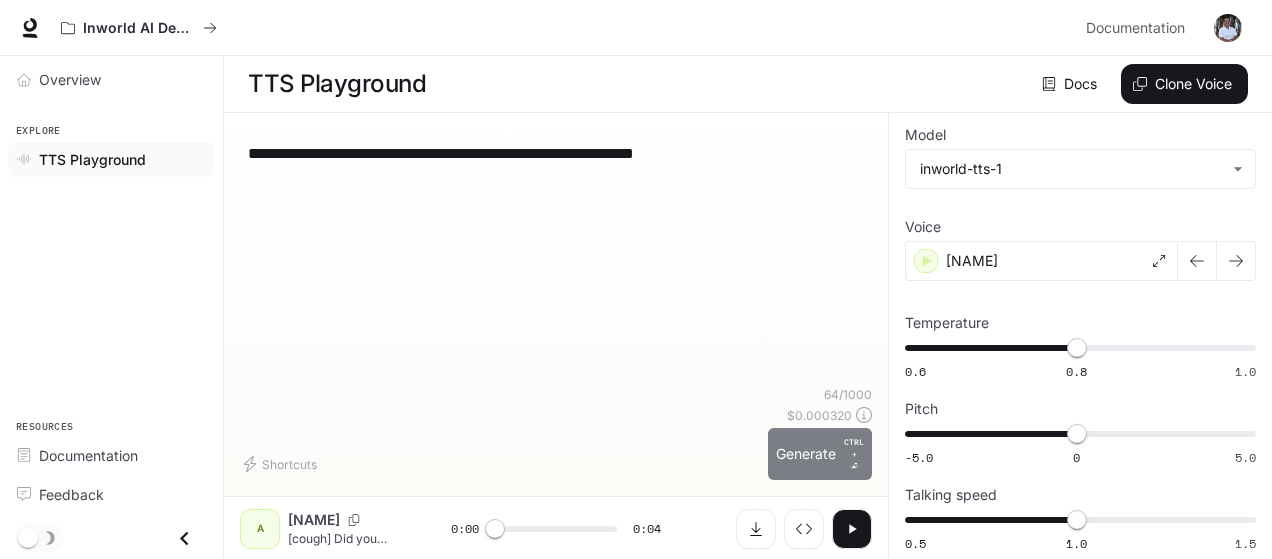 click on "Generate CTRL +  ⏎" at bounding box center (820, 454) 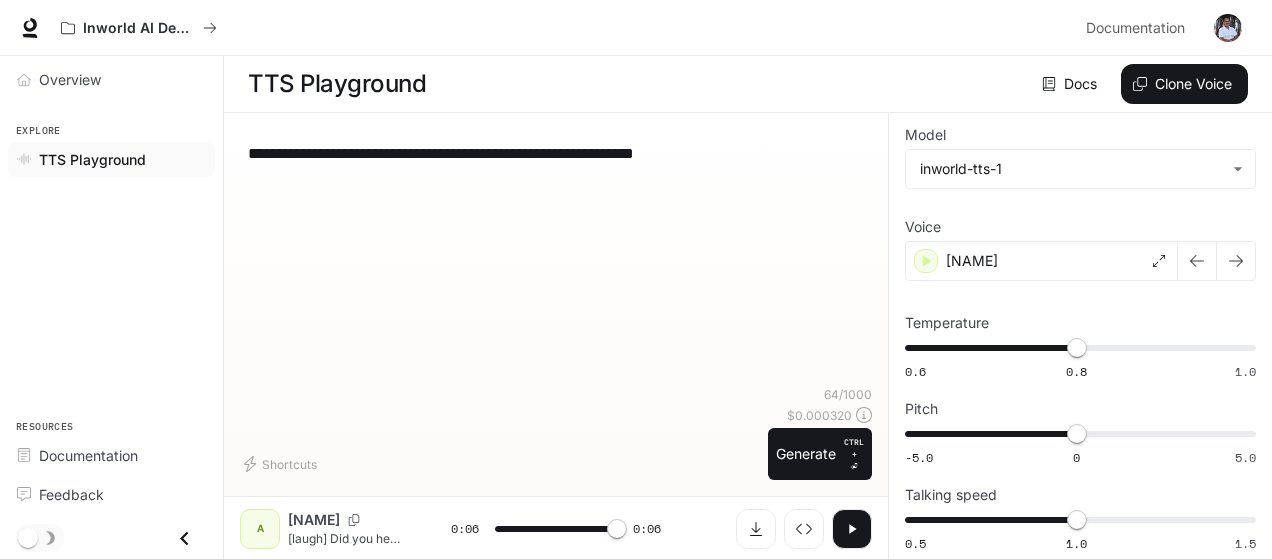 type on "*" 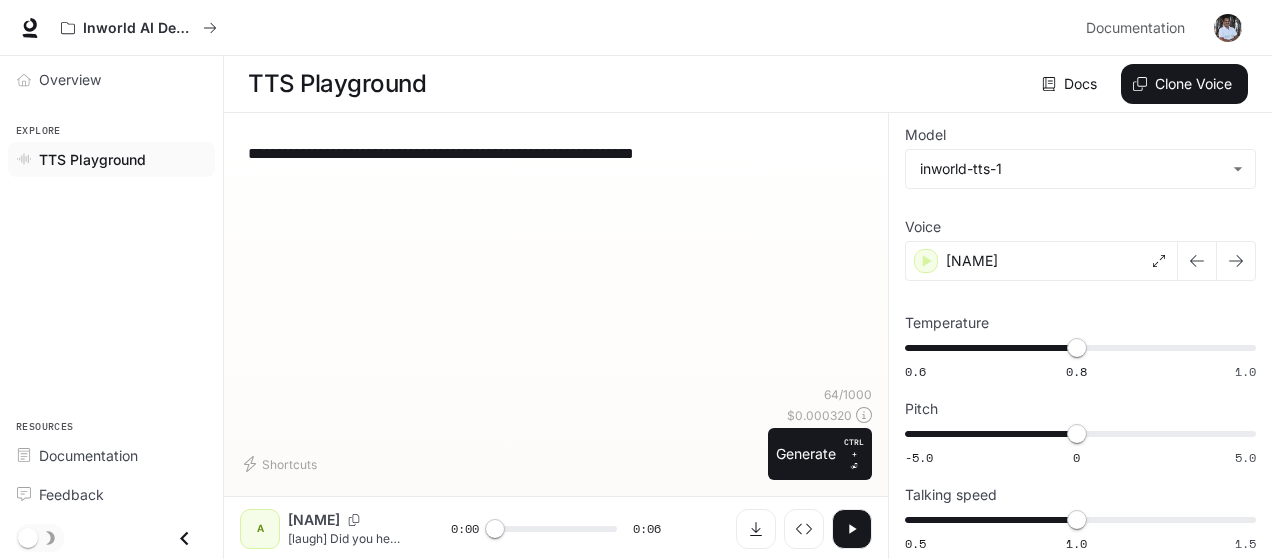 click on "**********" at bounding box center [556, 153] 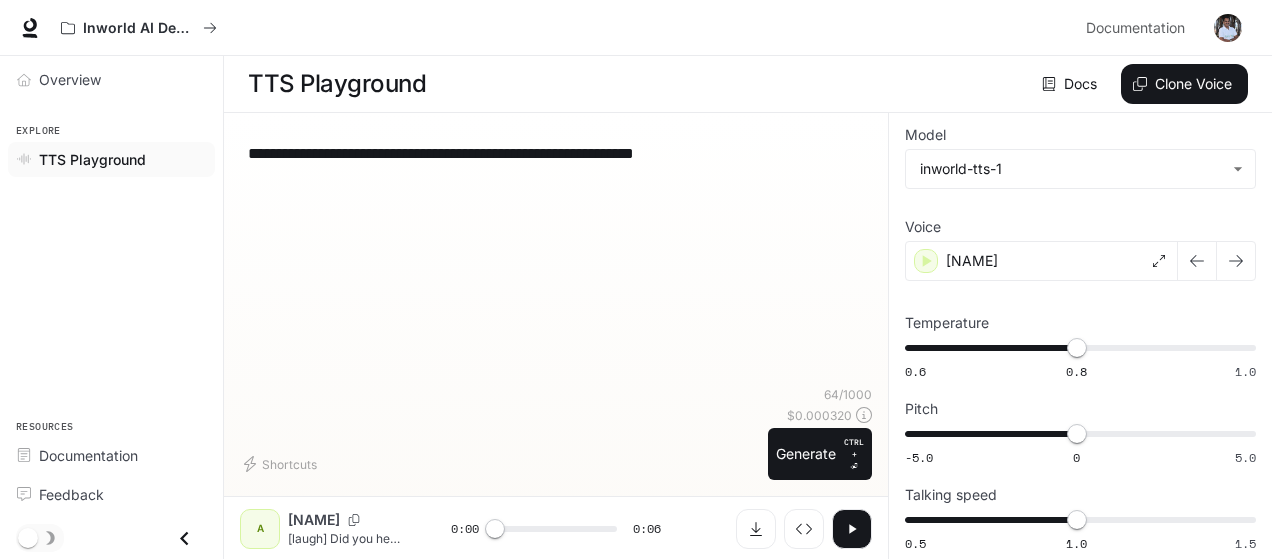 paste on "***" 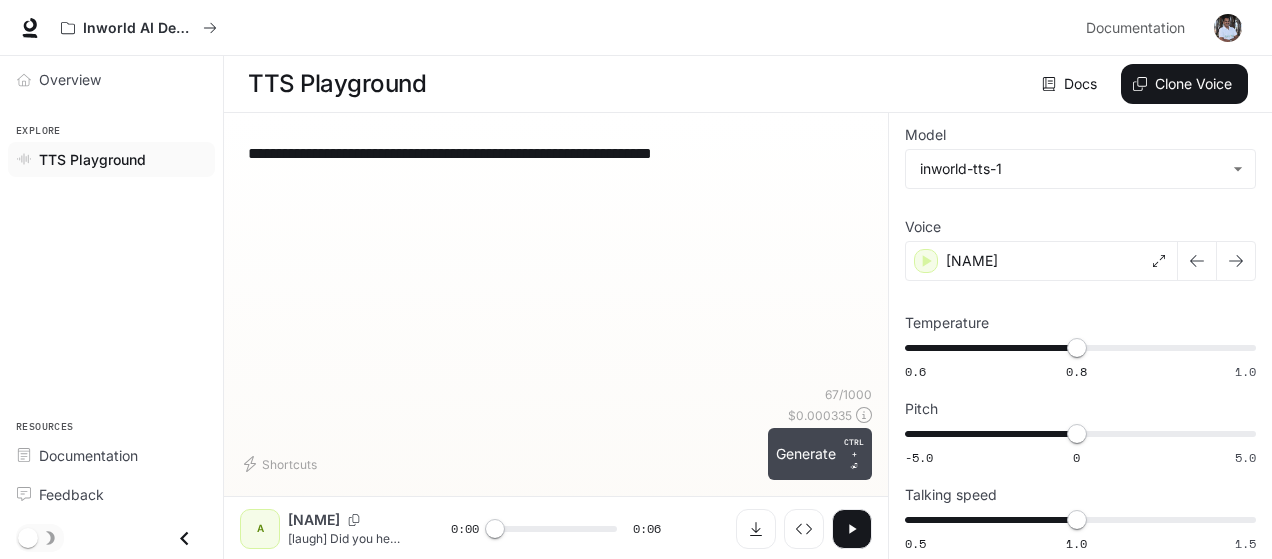 type on "**********" 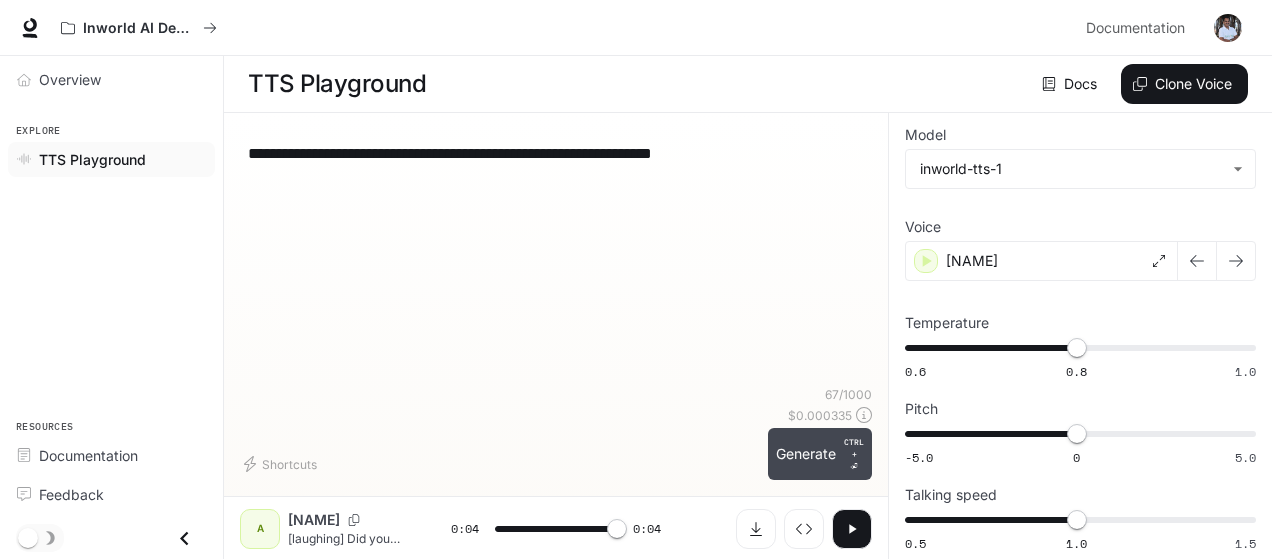 type on "*" 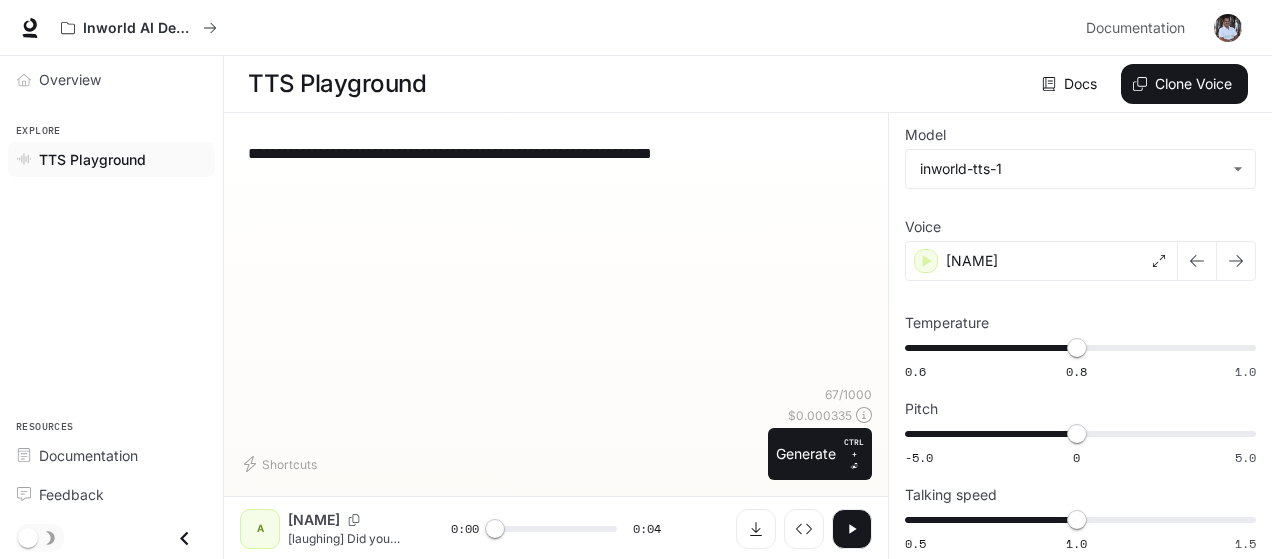 click on "**********" at bounding box center (556, 153) 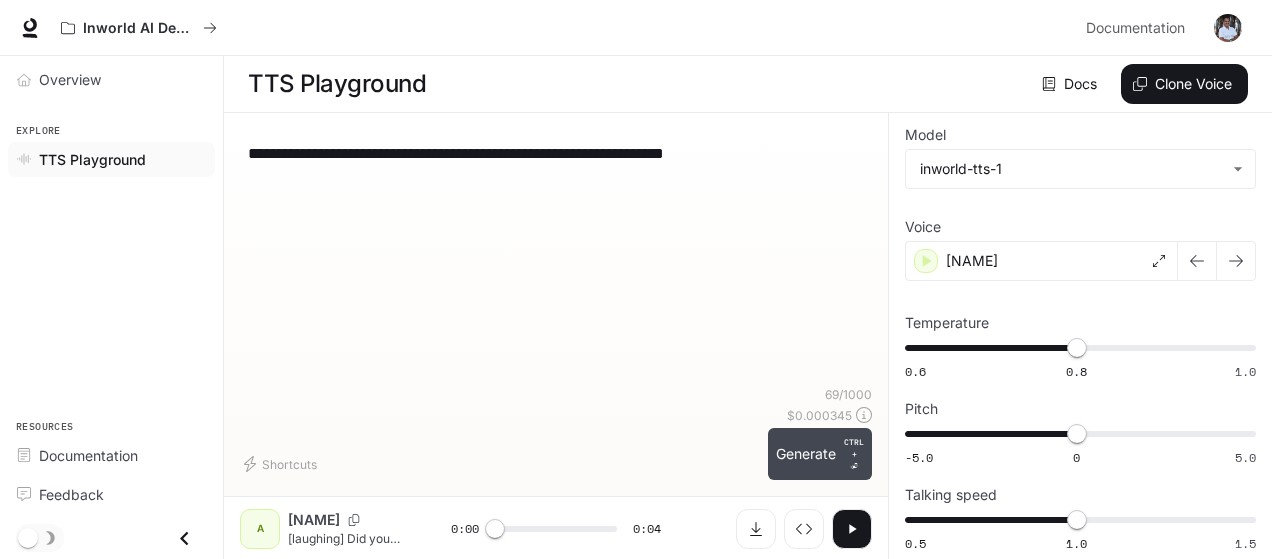 type on "**********" 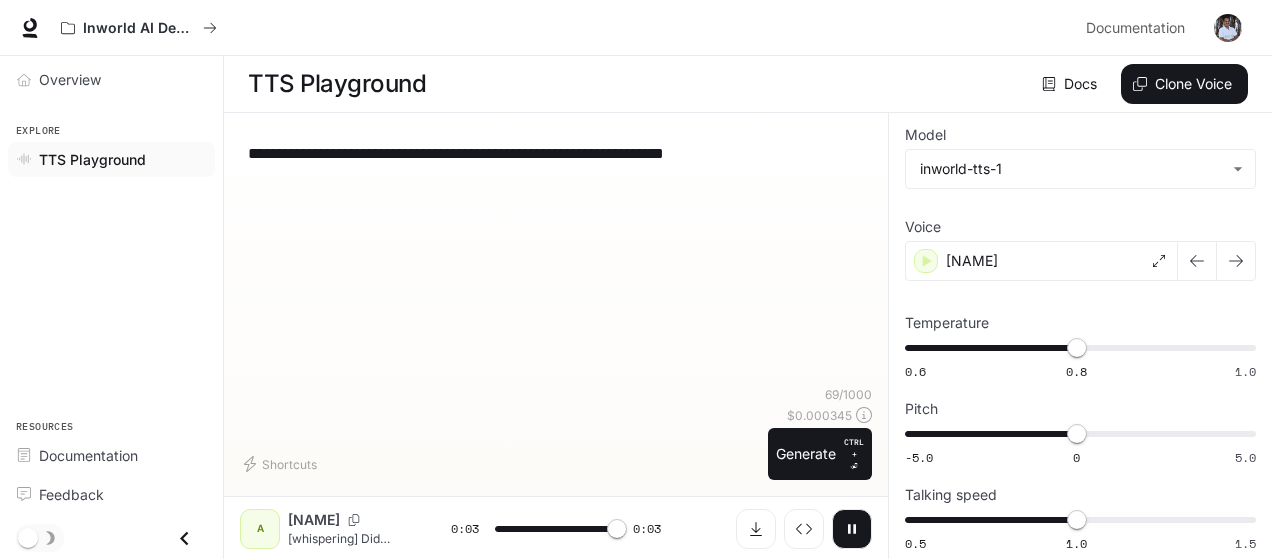type on "*" 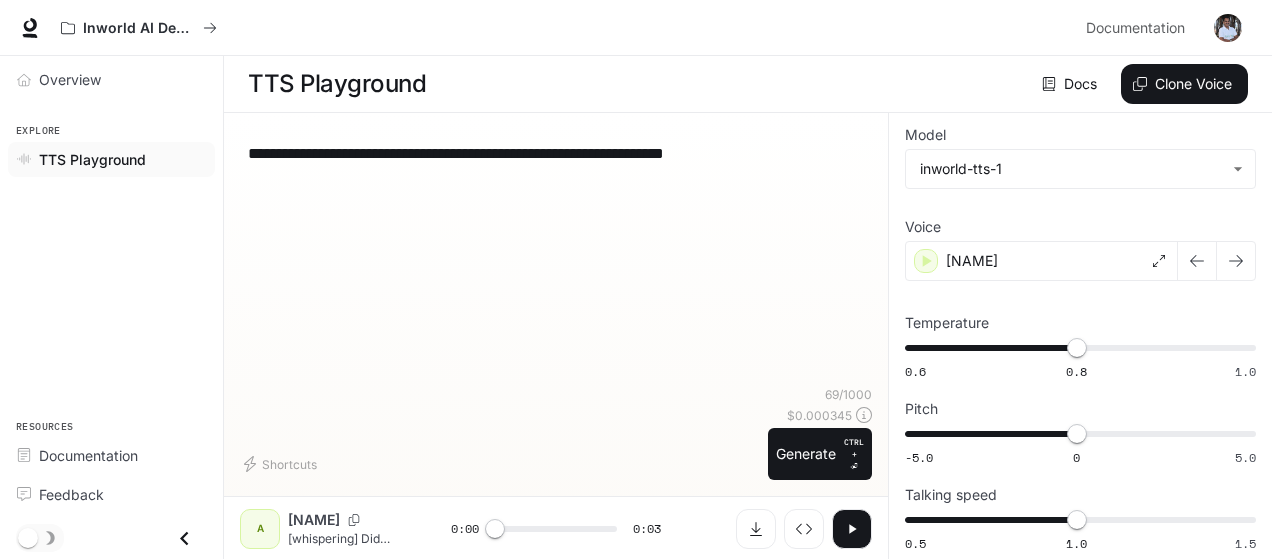 click at bounding box center [1228, 28] 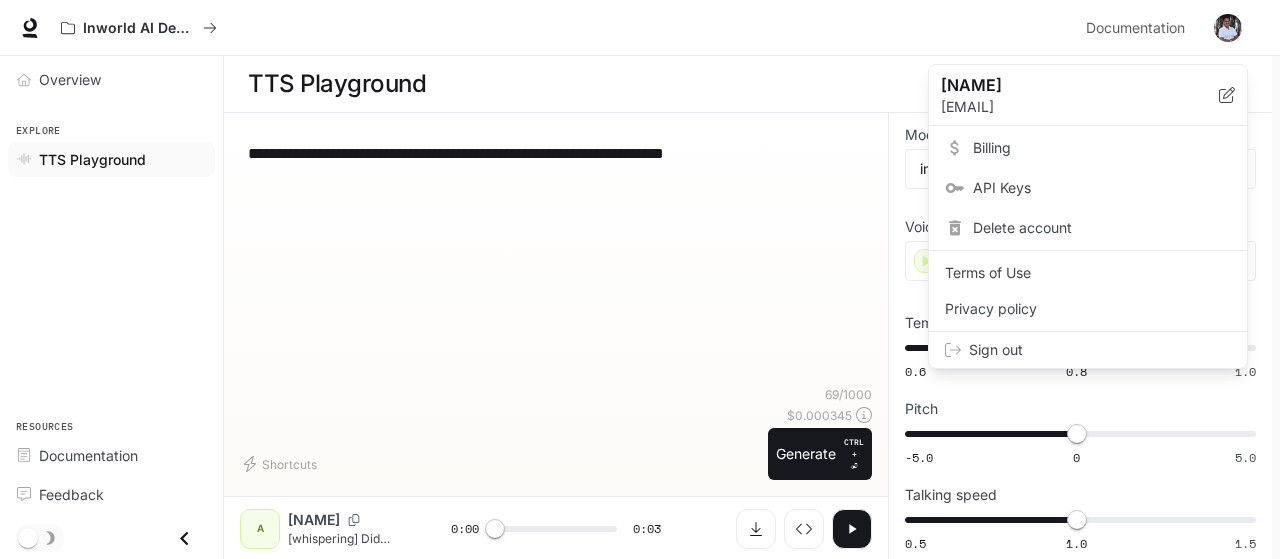 click on "Sign out" at bounding box center [1100, 350] 